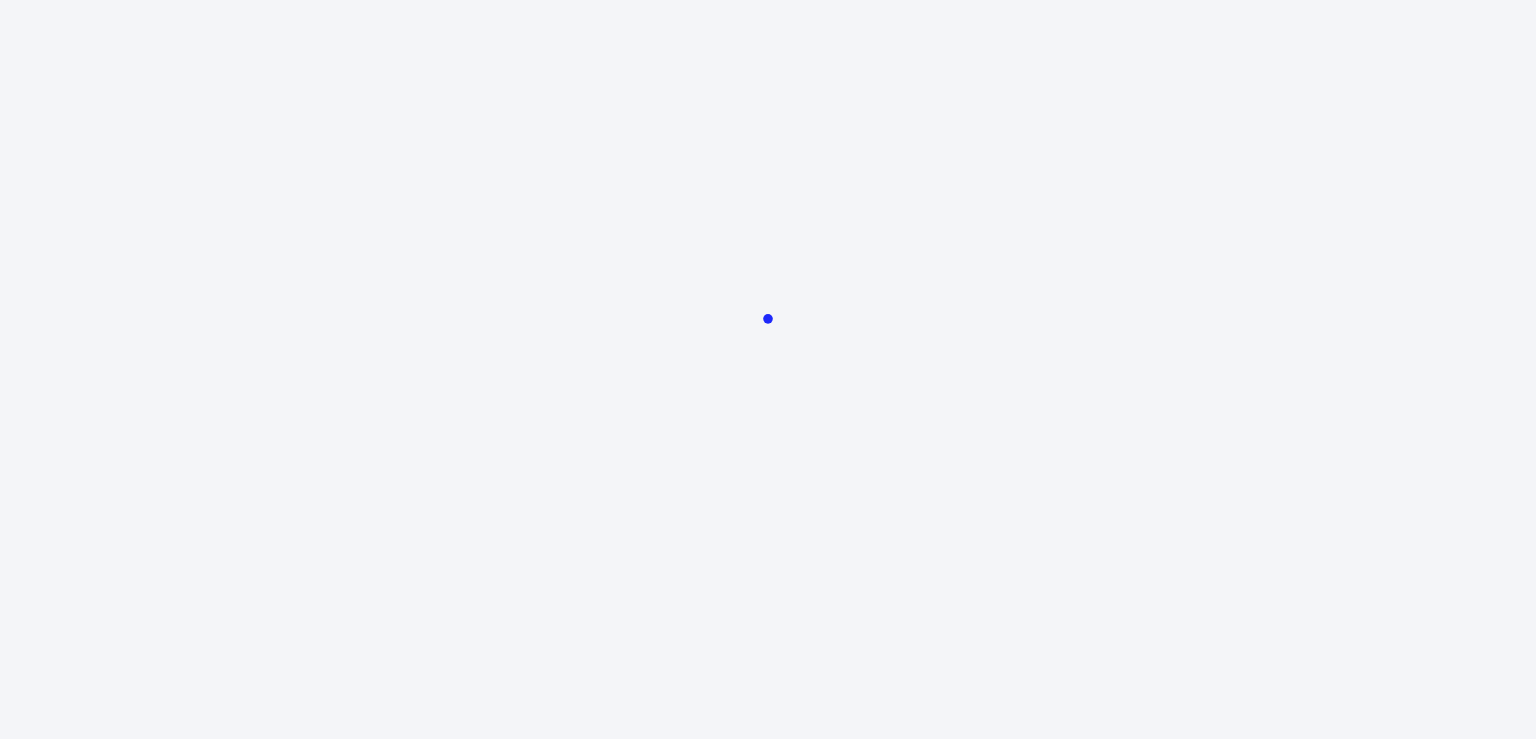scroll, scrollTop: 0, scrollLeft: 0, axis: both 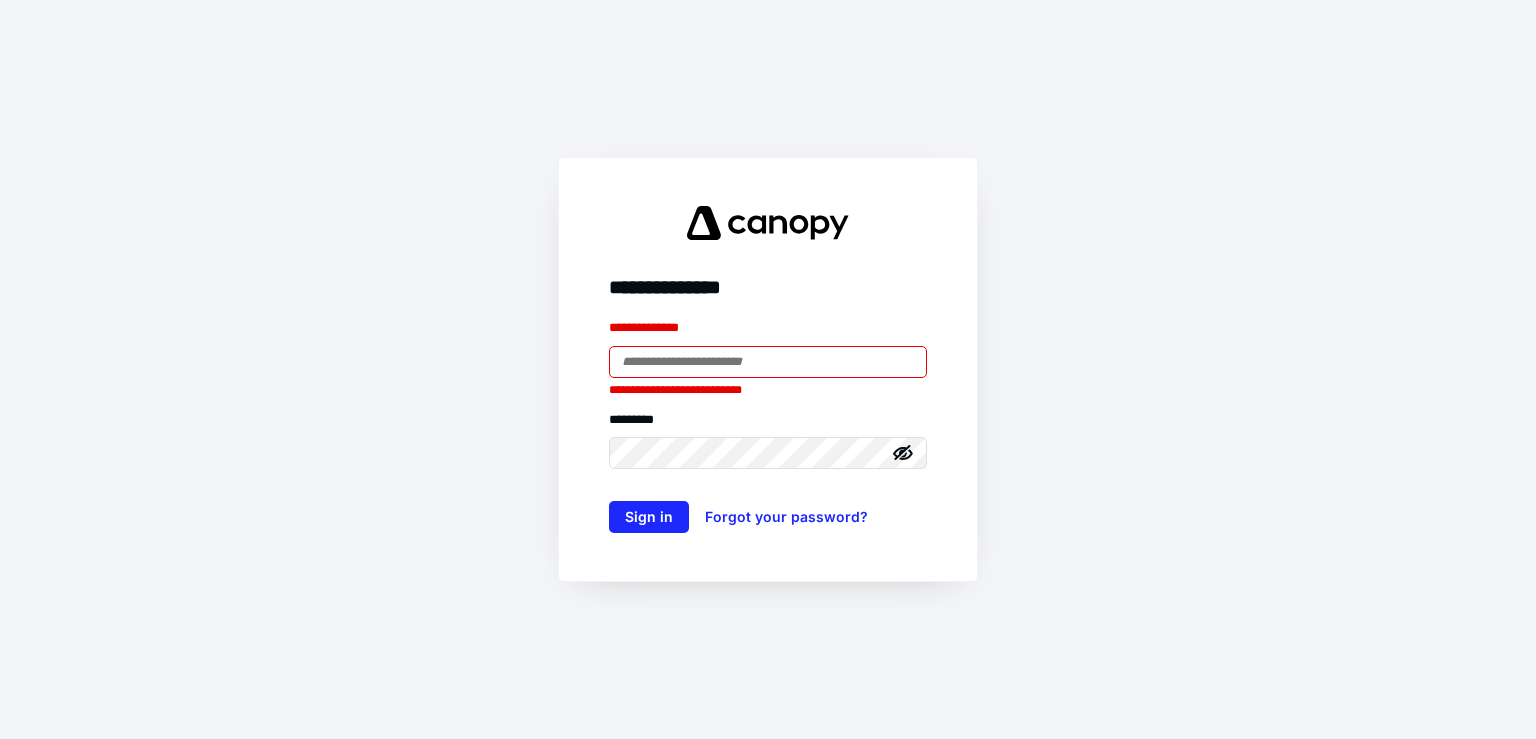 click on "**********" at bounding box center [768, 369] 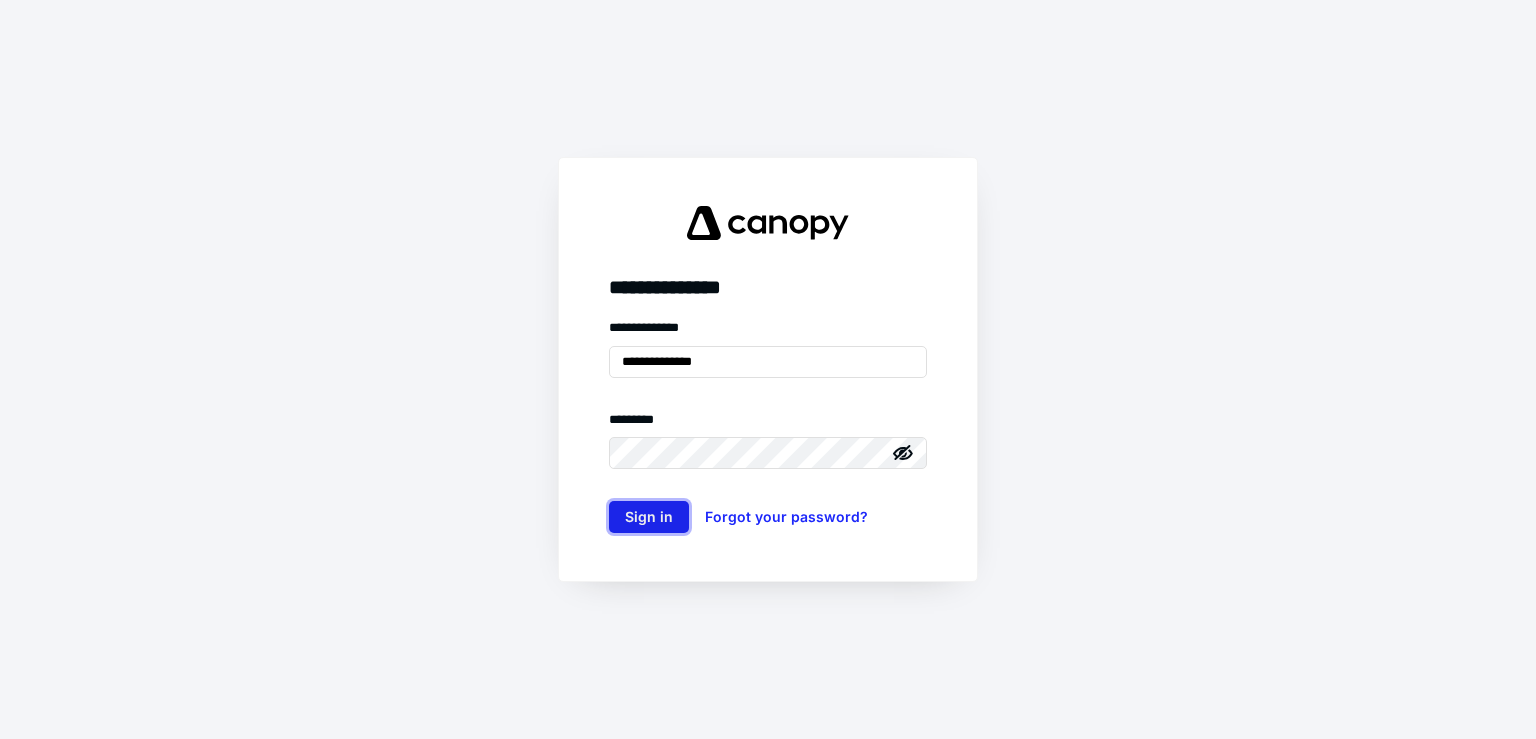 click on "Sign in" at bounding box center (649, 517) 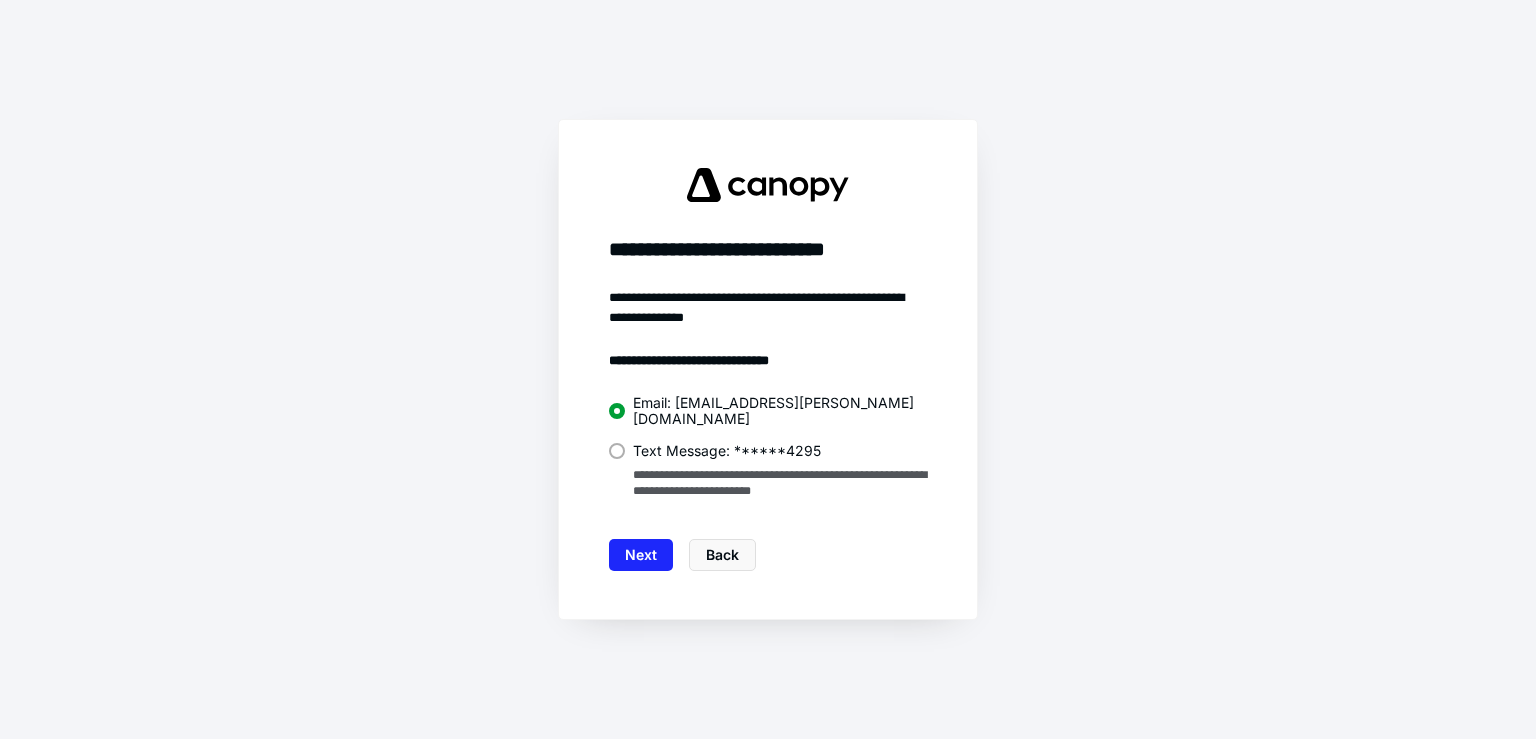 click at bounding box center [617, 451] 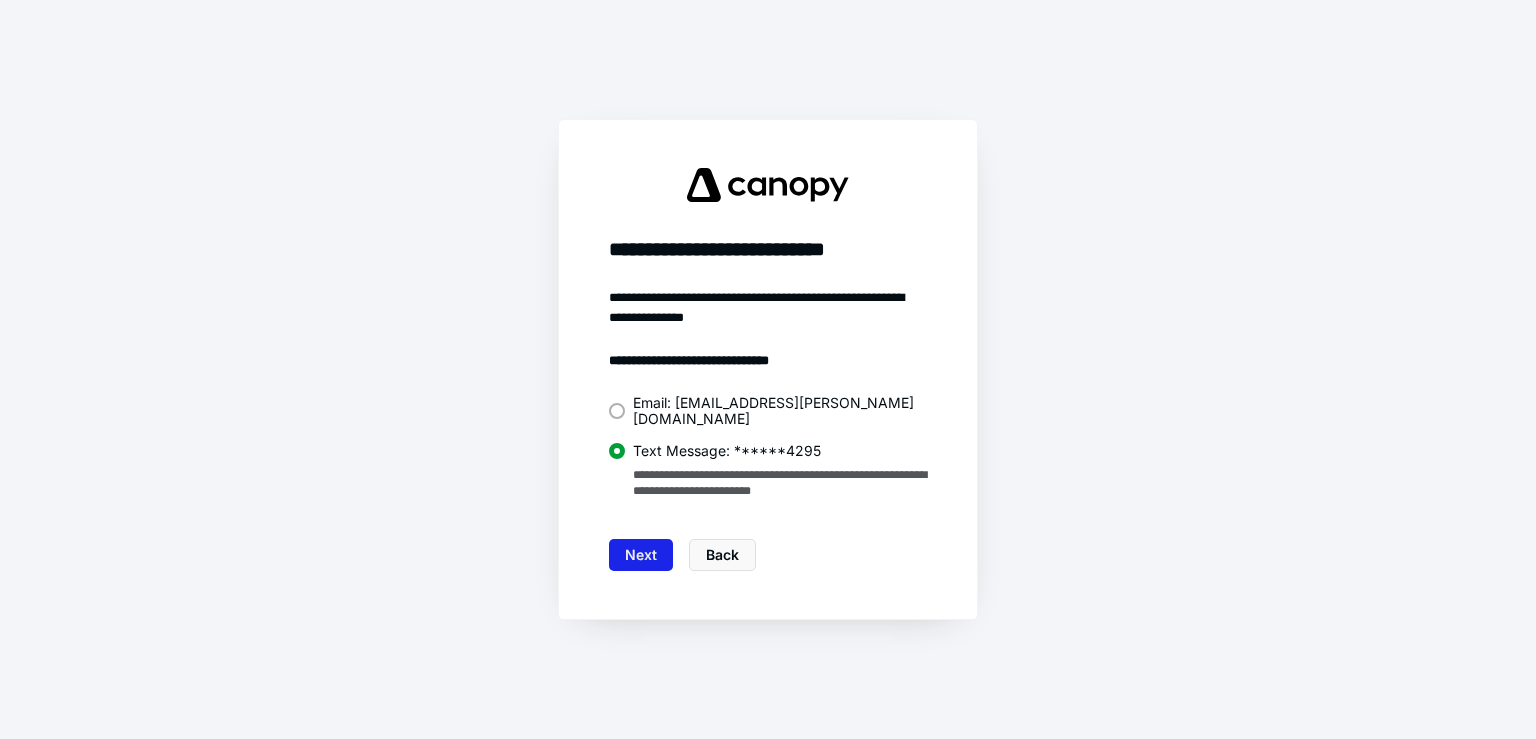 click on "Next" at bounding box center [641, 555] 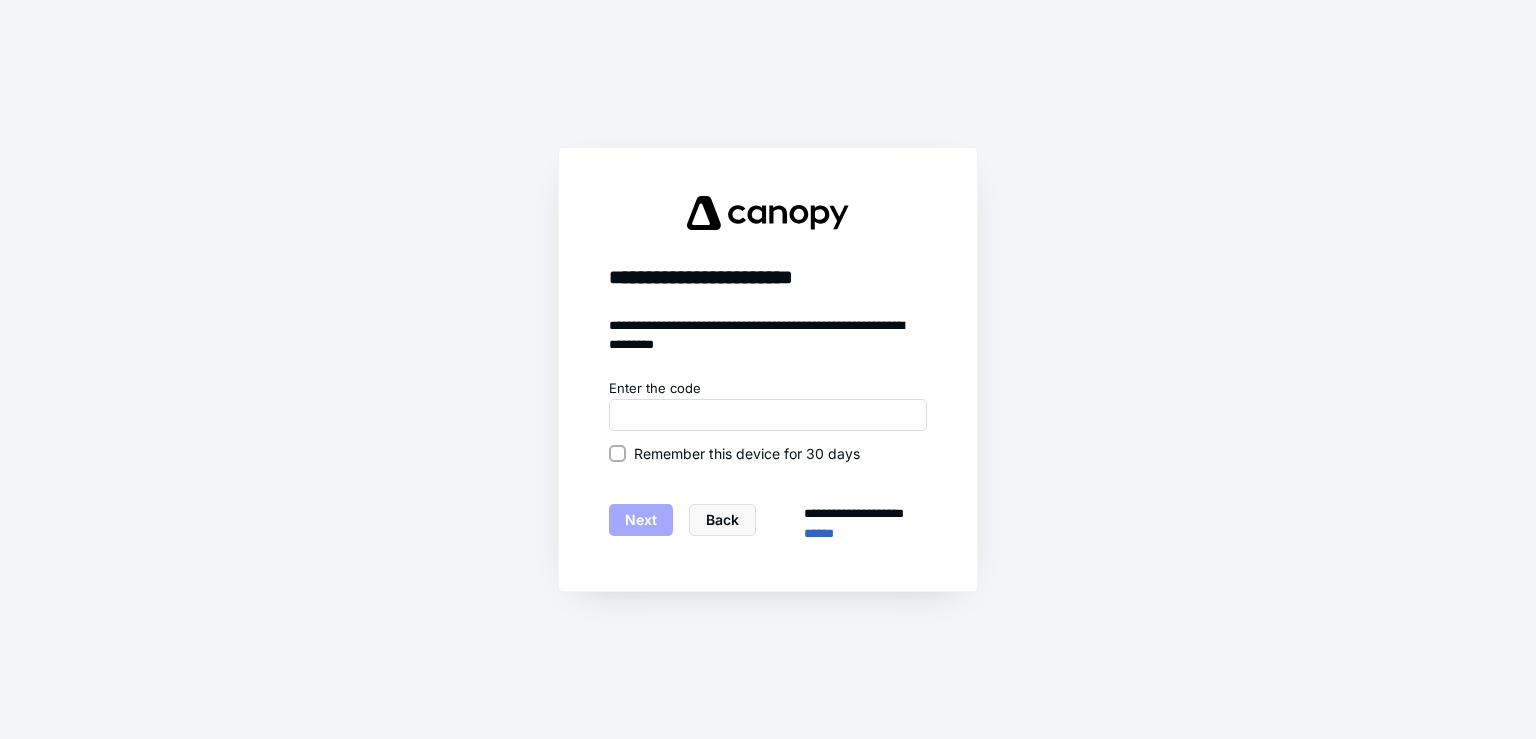 click 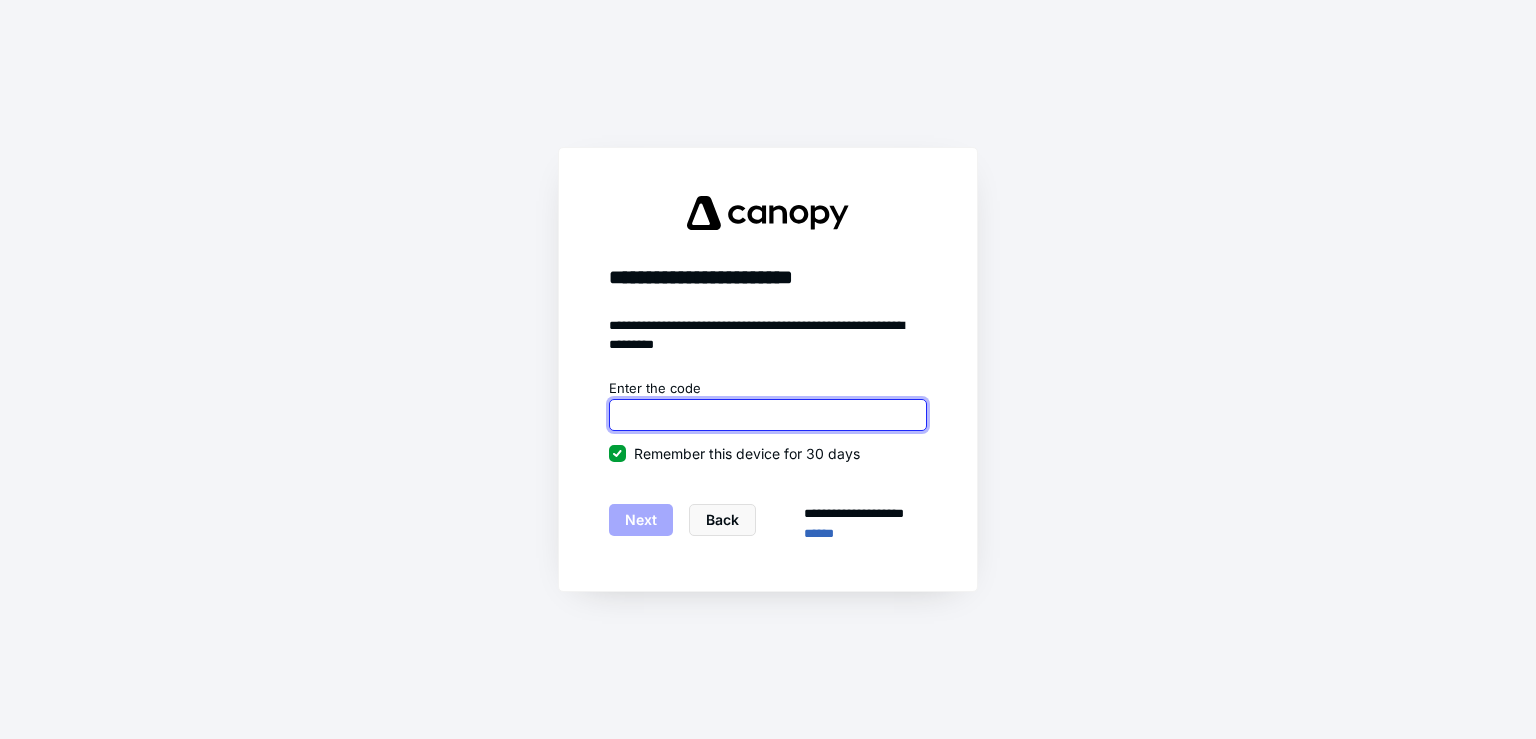 click at bounding box center [768, 415] 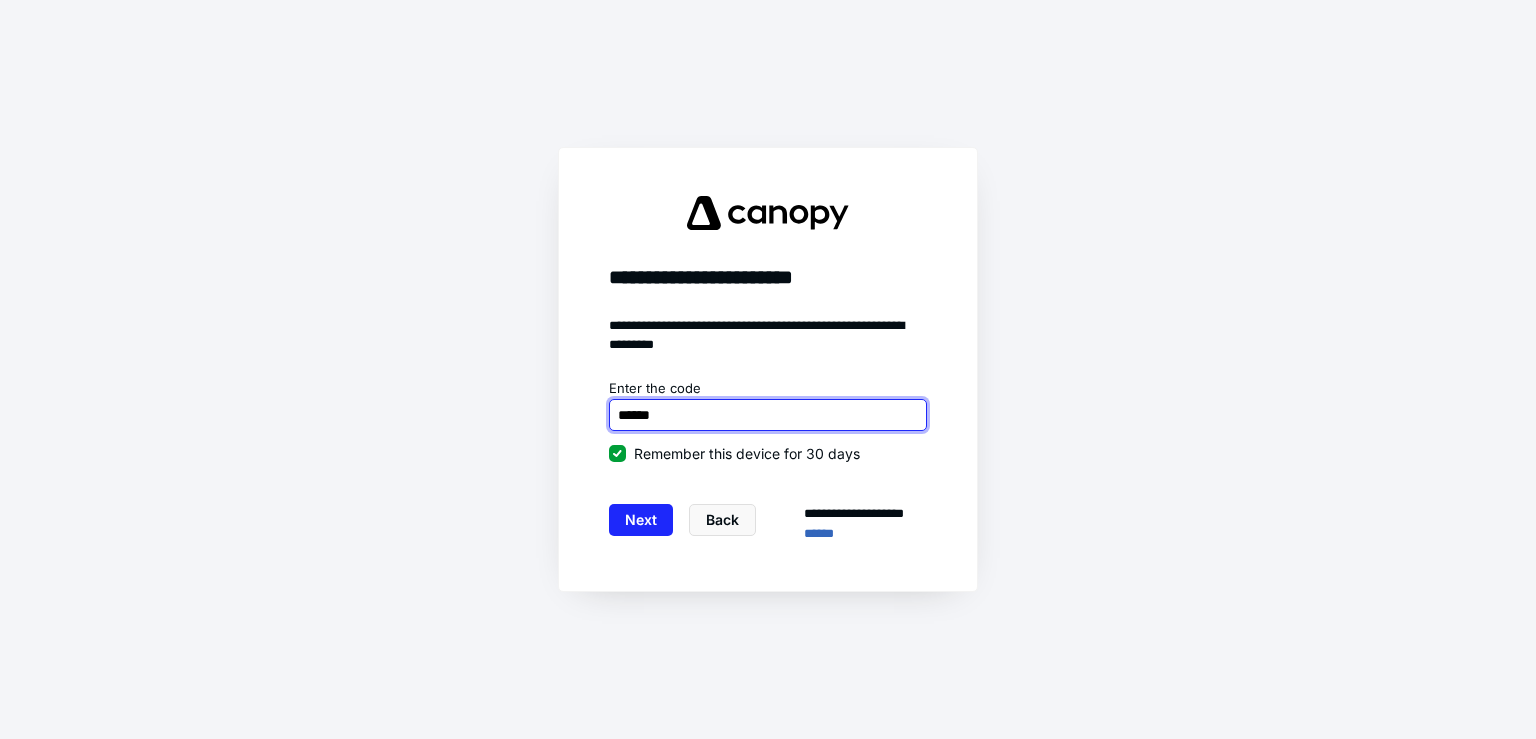 type on "******" 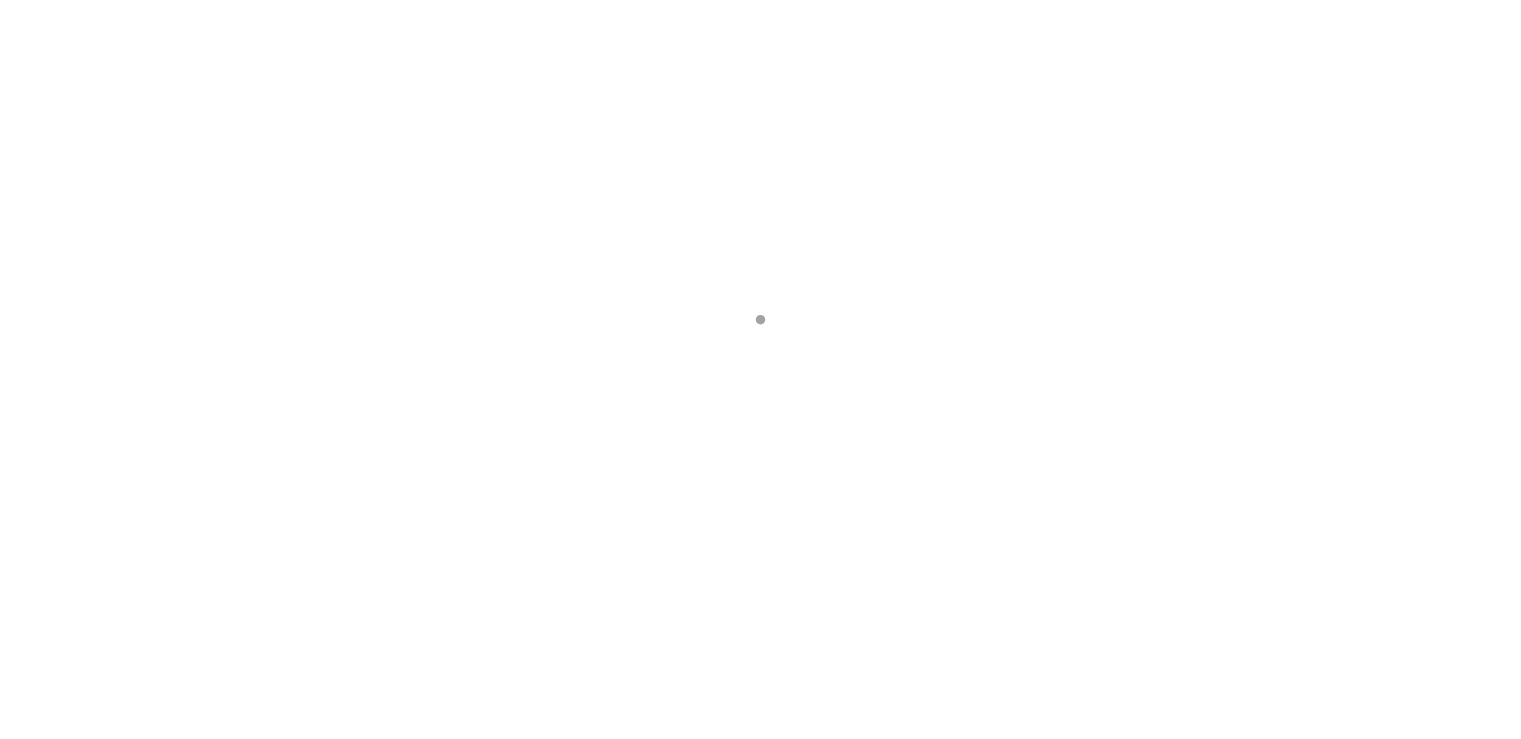 scroll, scrollTop: 0, scrollLeft: 0, axis: both 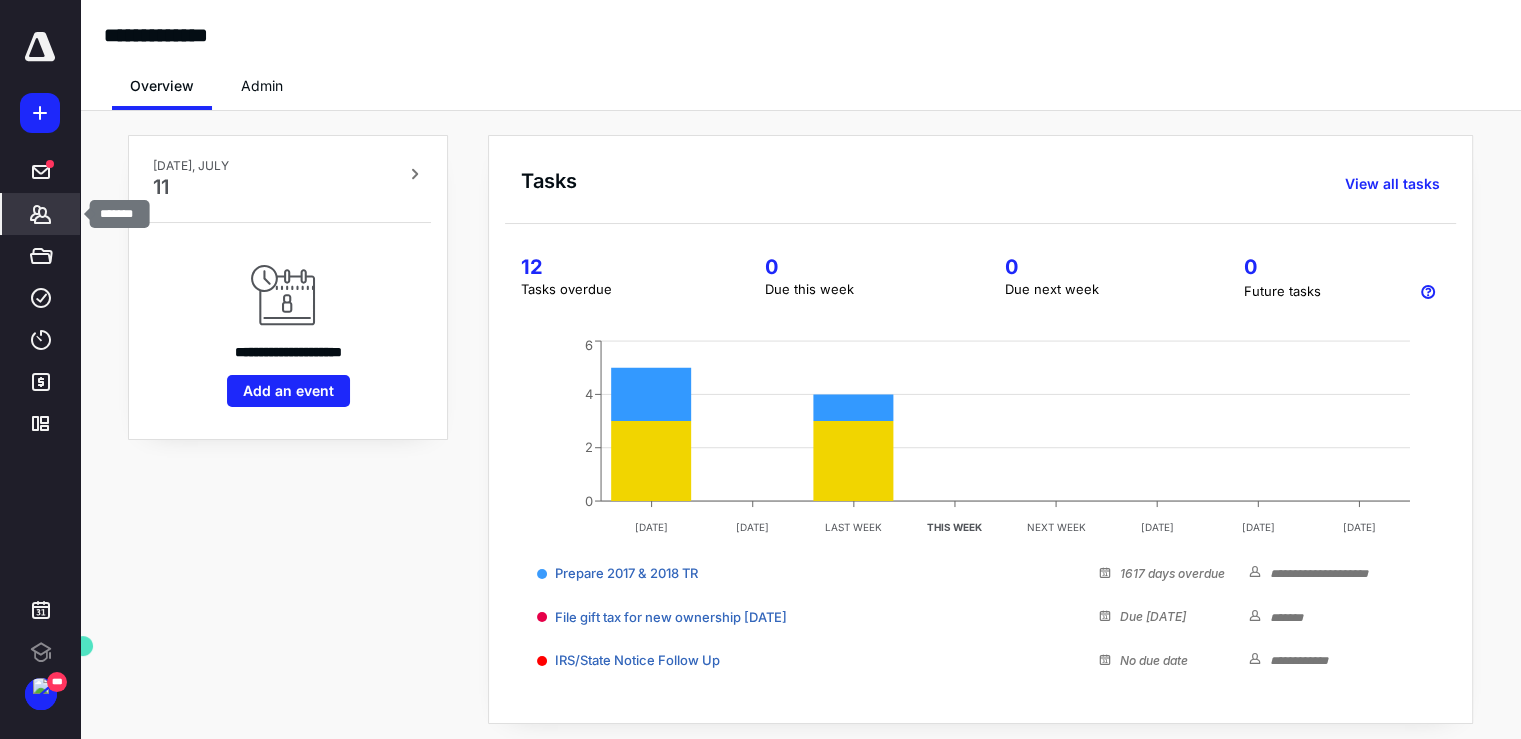 click 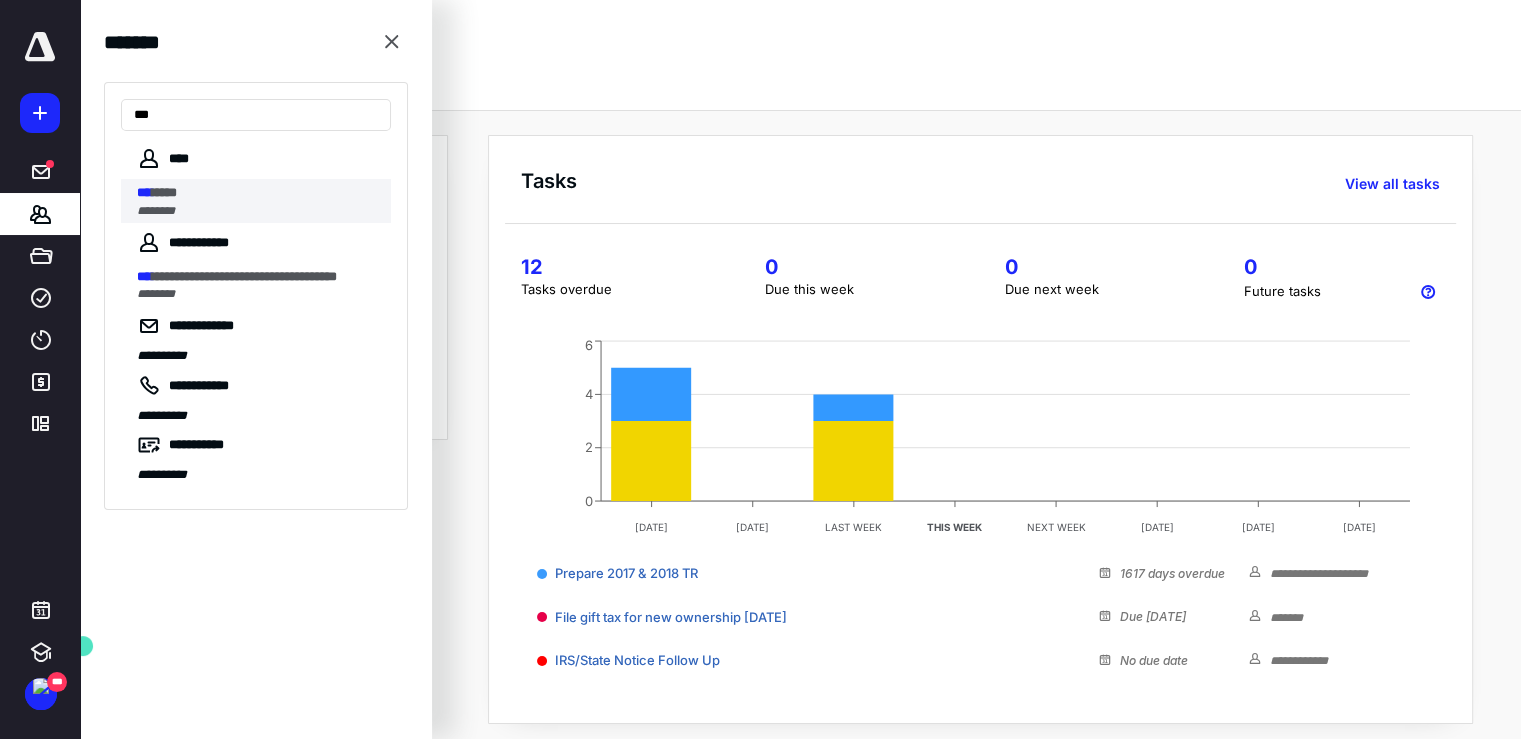type on "***" 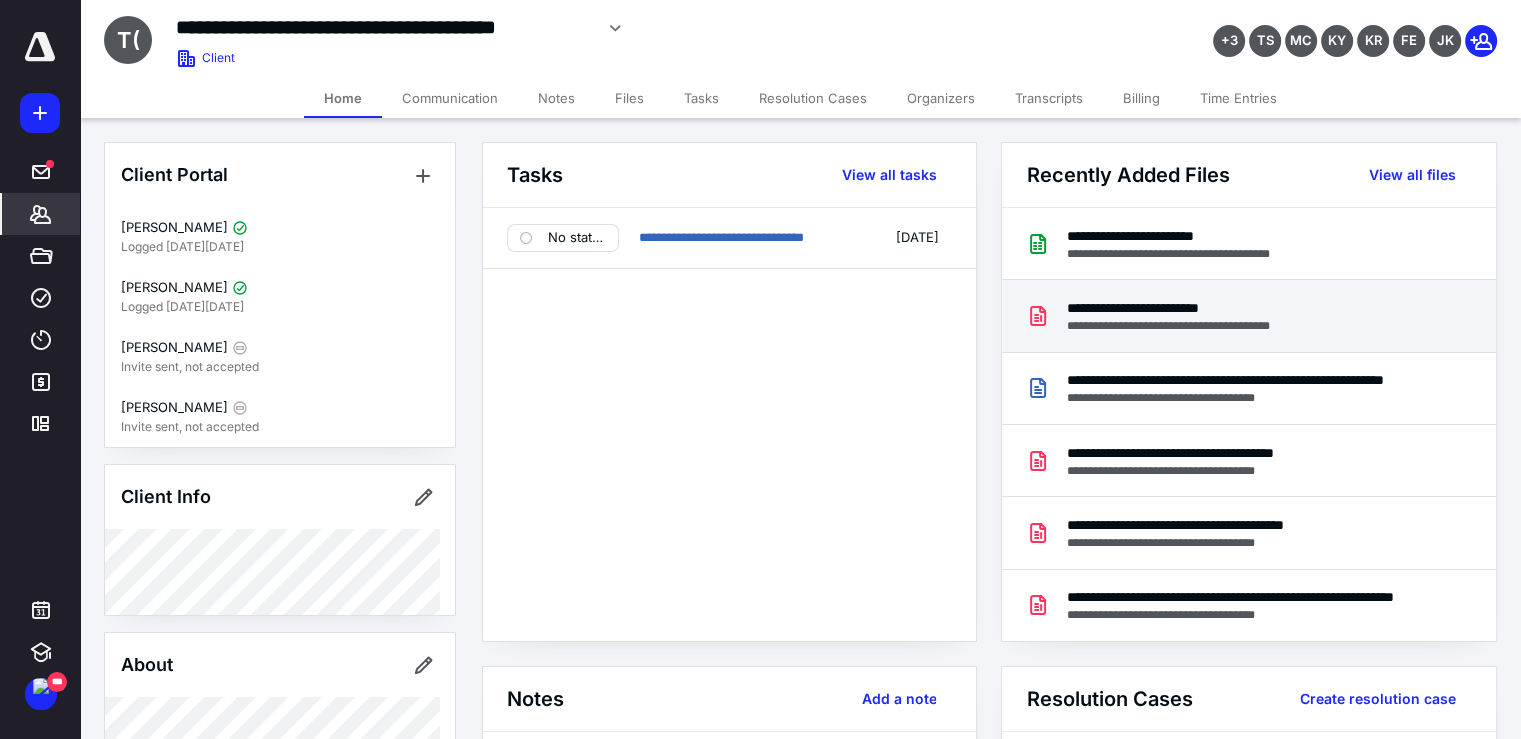click on "**********" at bounding box center (1188, 308) 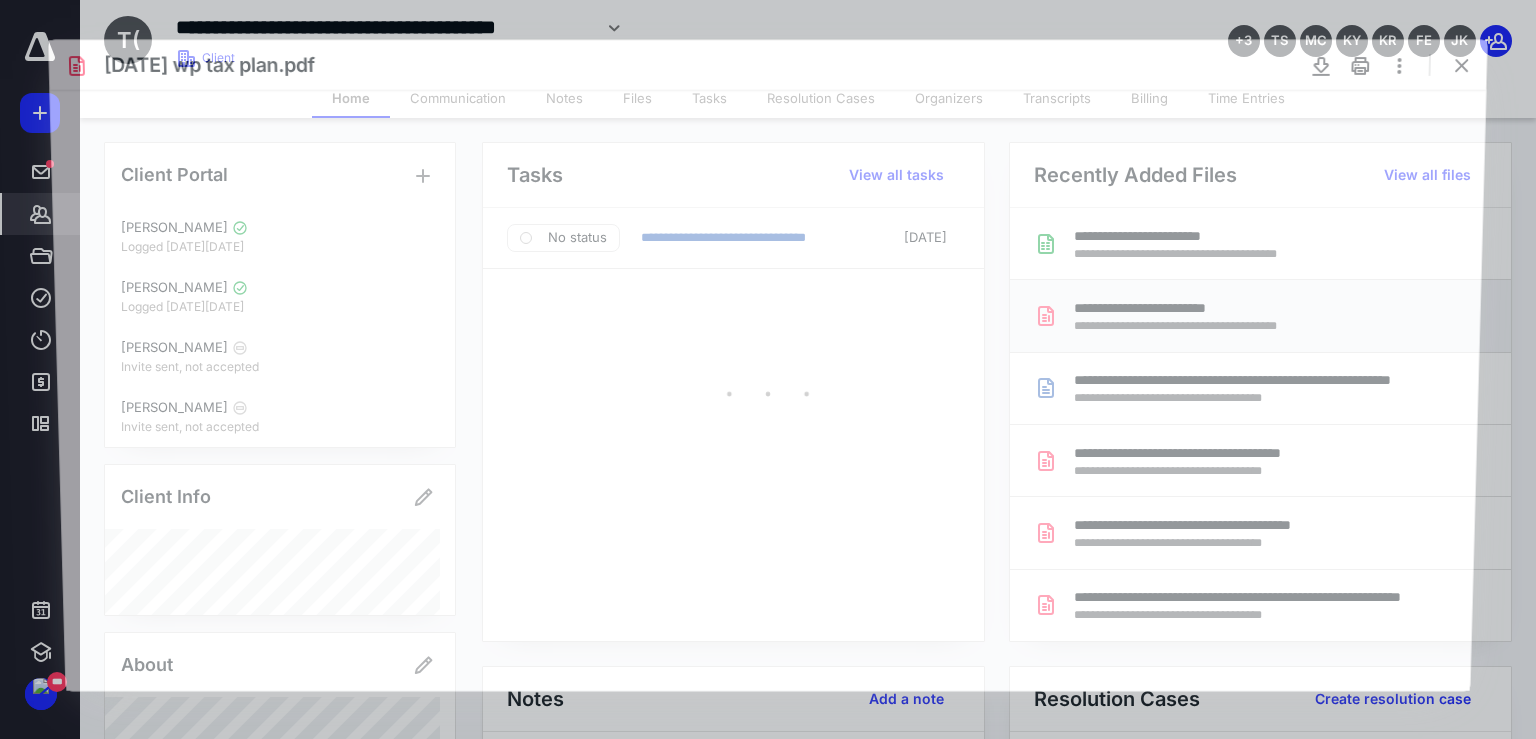 scroll, scrollTop: 0, scrollLeft: 0, axis: both 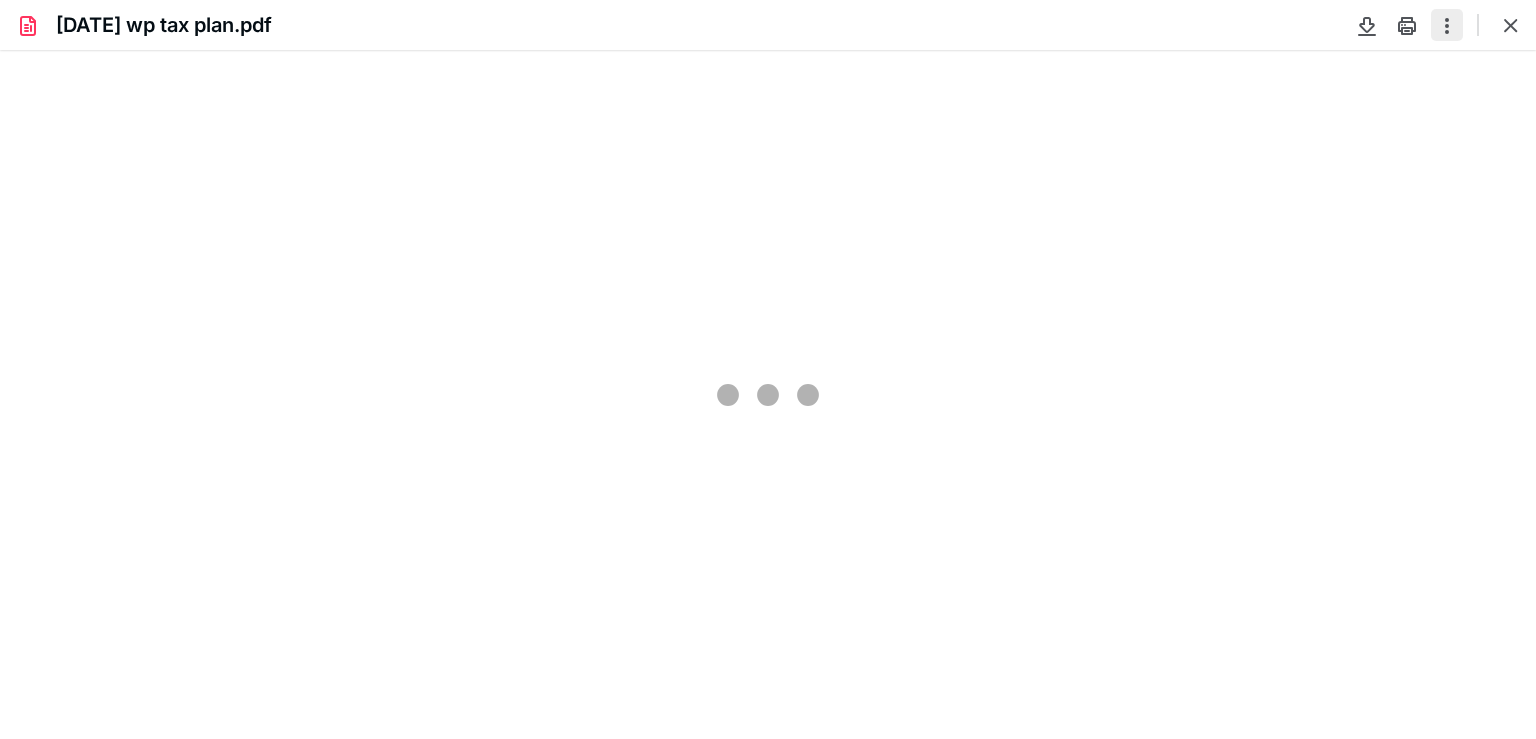 click at bounding box center [1447, 25] 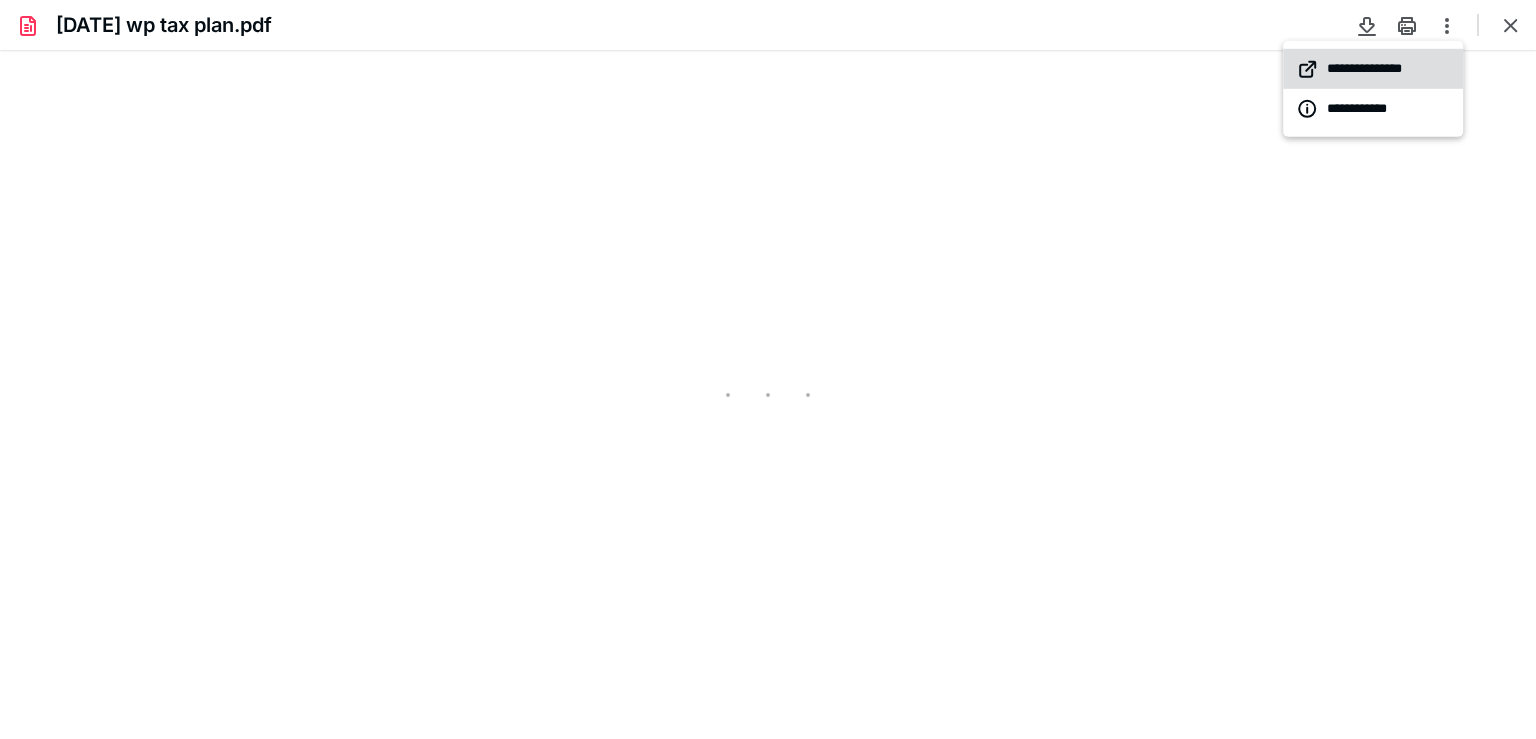 click on "**********" at bounding box center (1373, 69) 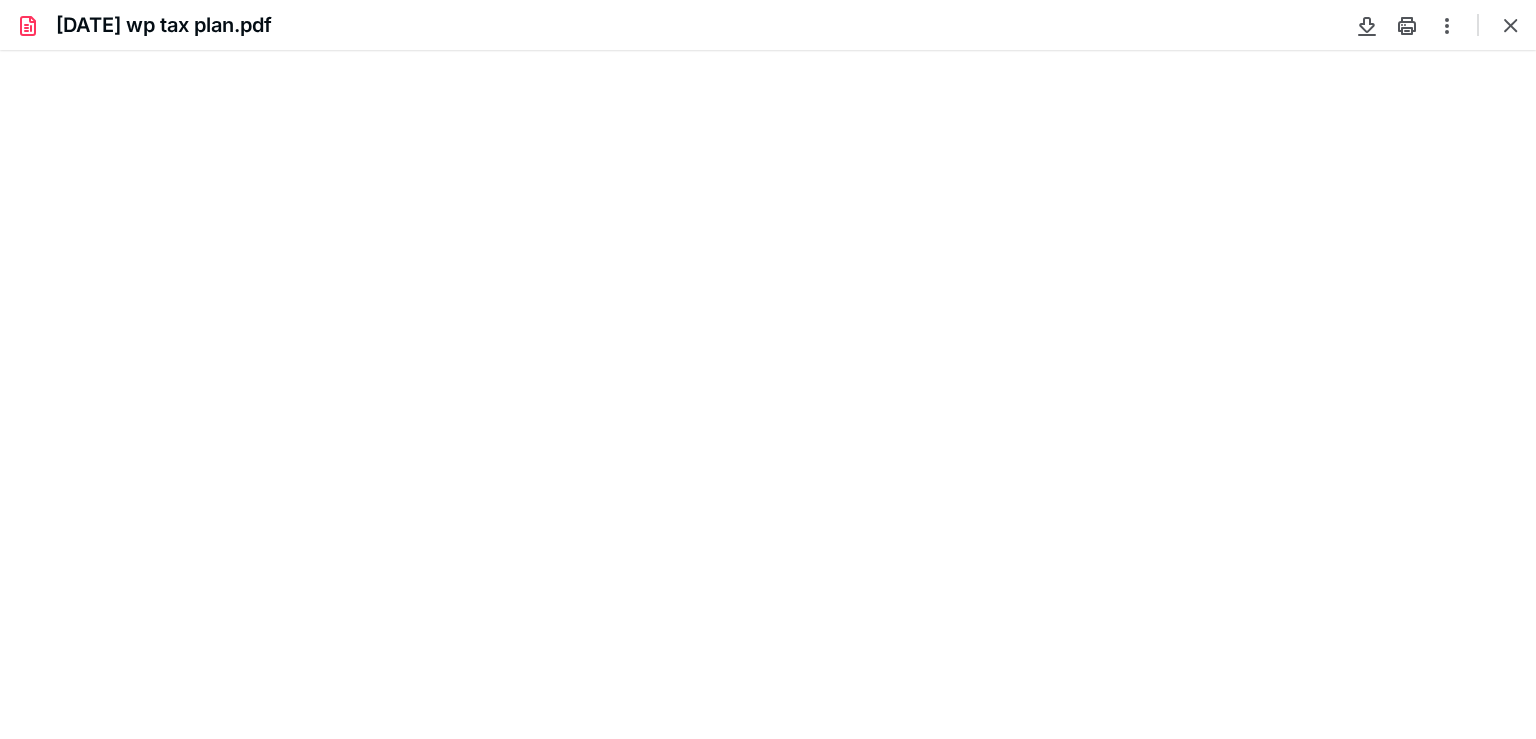 type on "82" 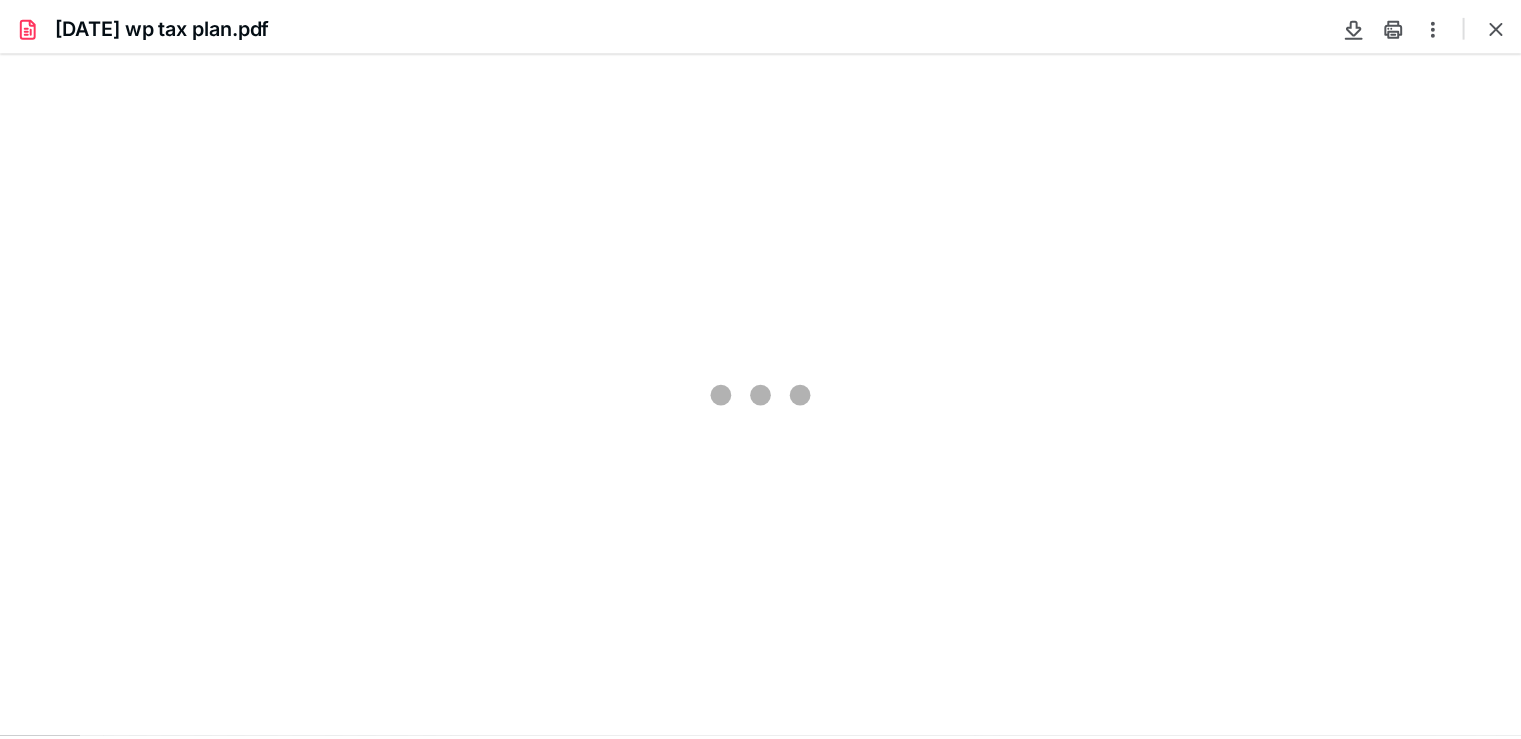 scroll, scrollTop: 39, scrollLeft: 0, axis: vertical 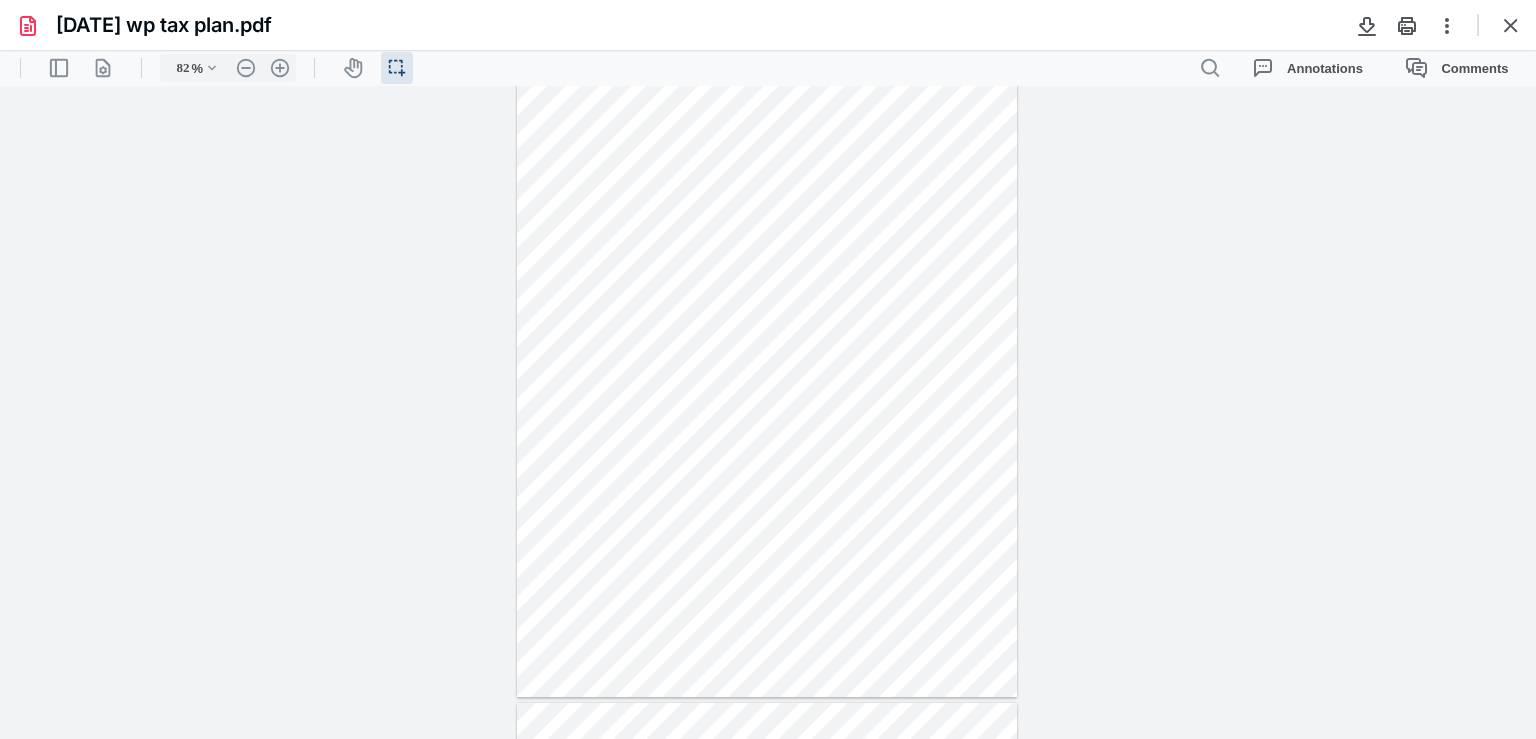 click on "**********" at bounding box center [768, 413] 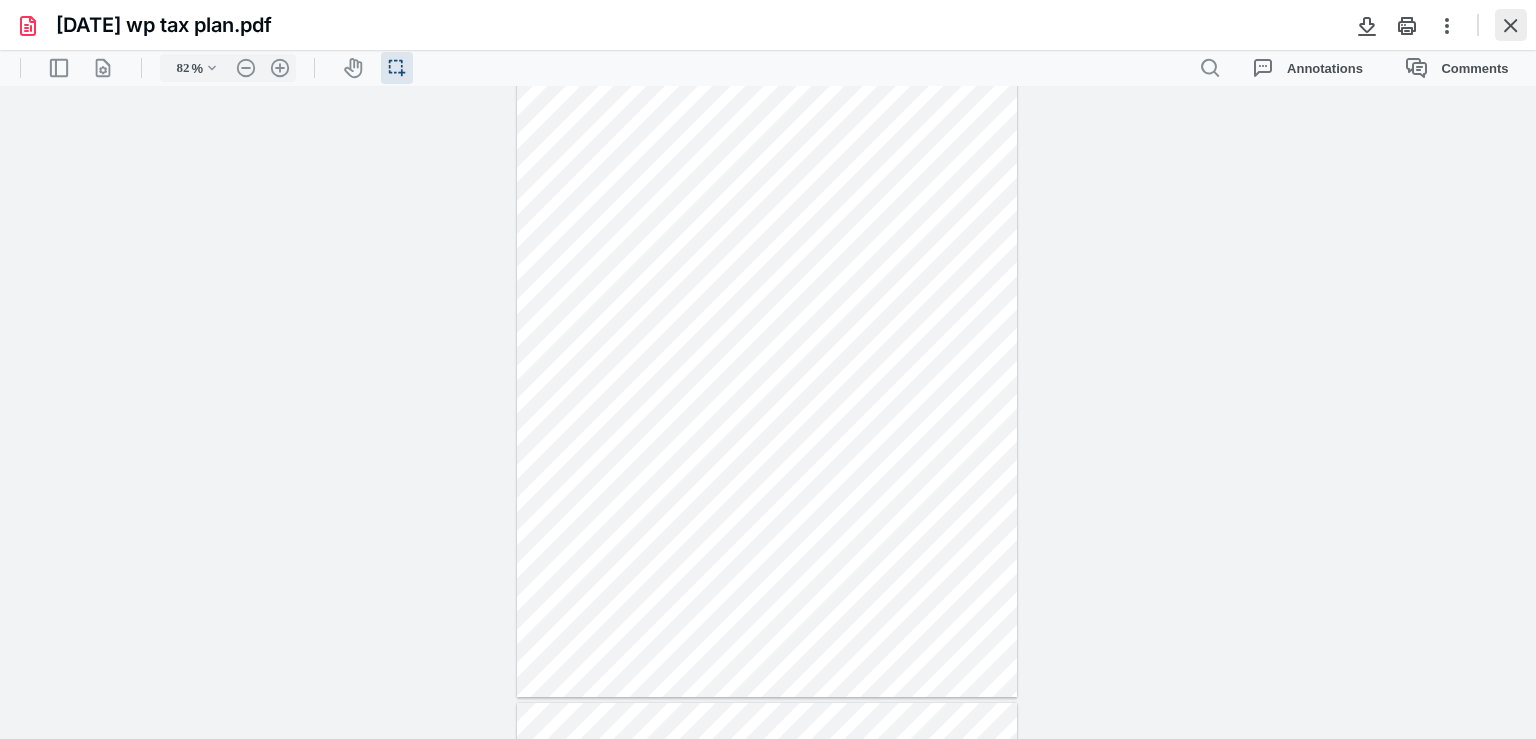 click at bounding box center (1511, 25) 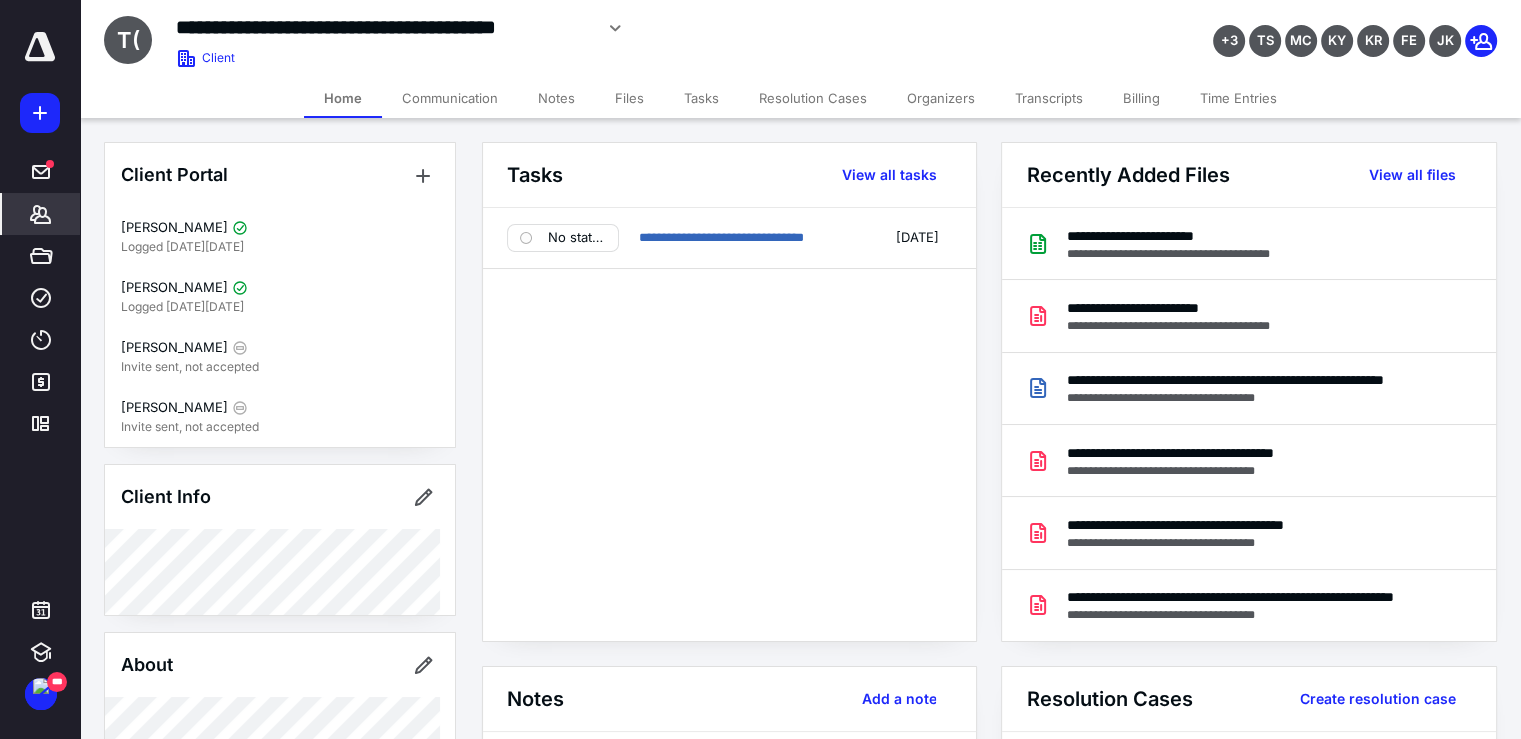 click on "Files" at bounding box center [629, 98] 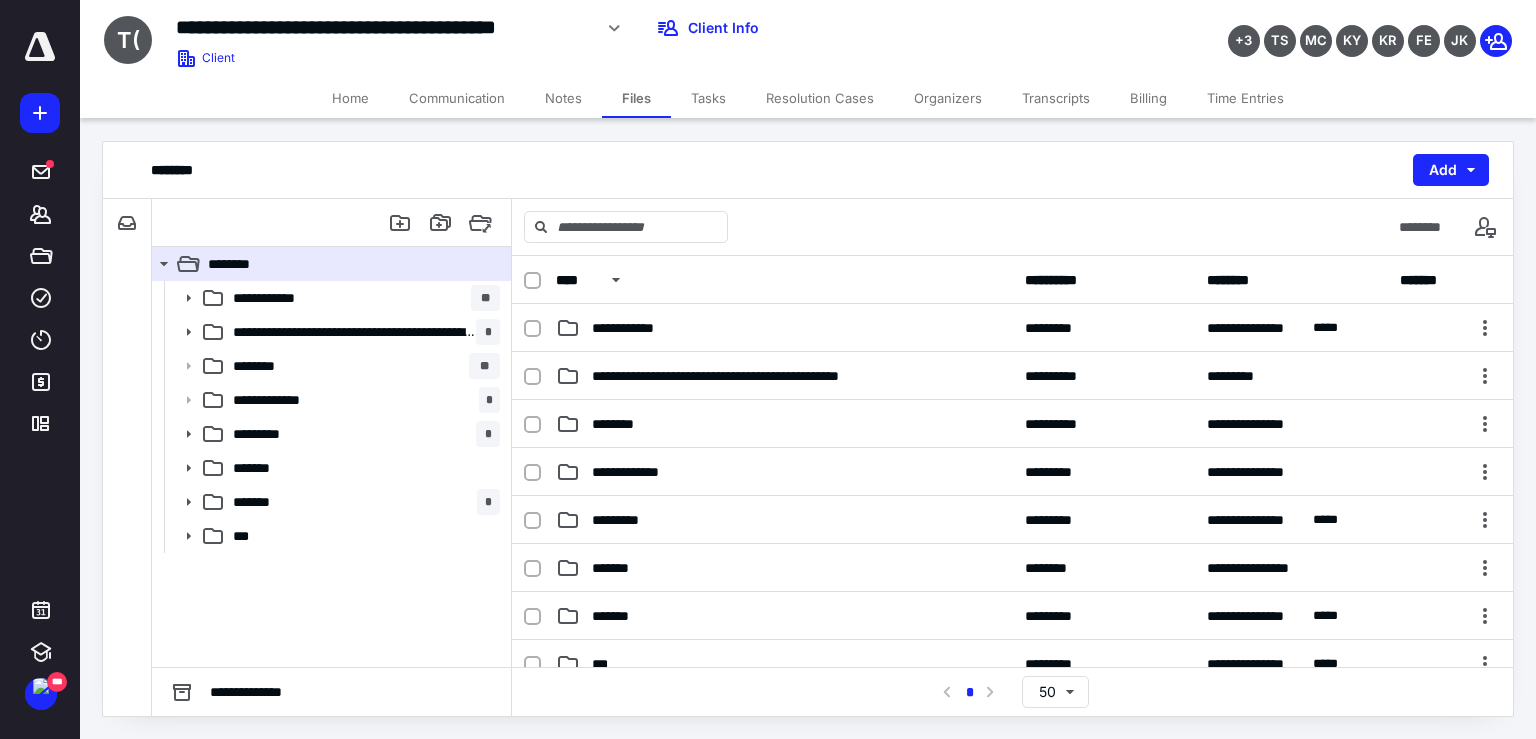 click on "Home" at bounding box center [350, 98] 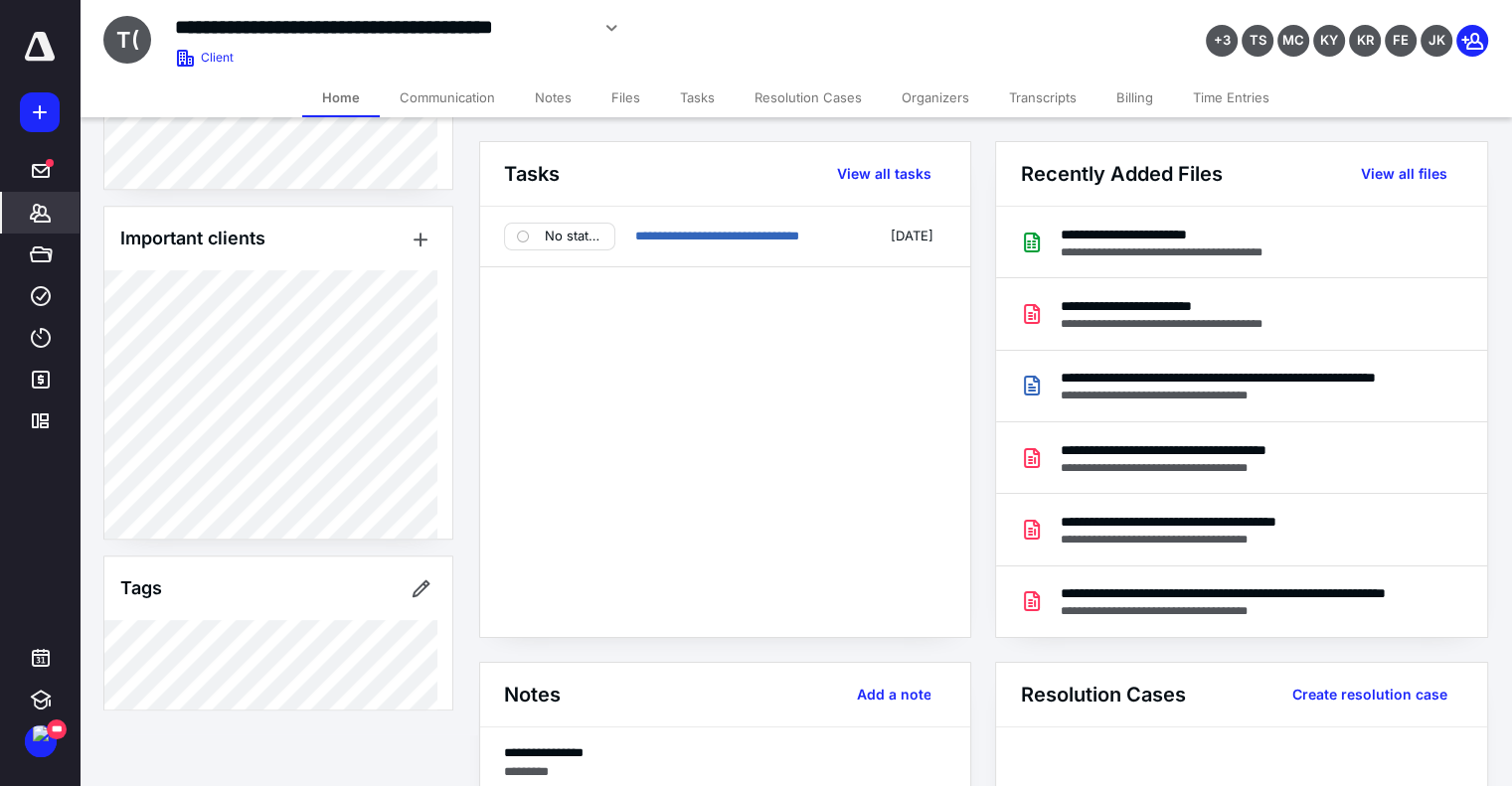 scroll, scrollTop: 925, scrollLeft: 0, axis: vertical 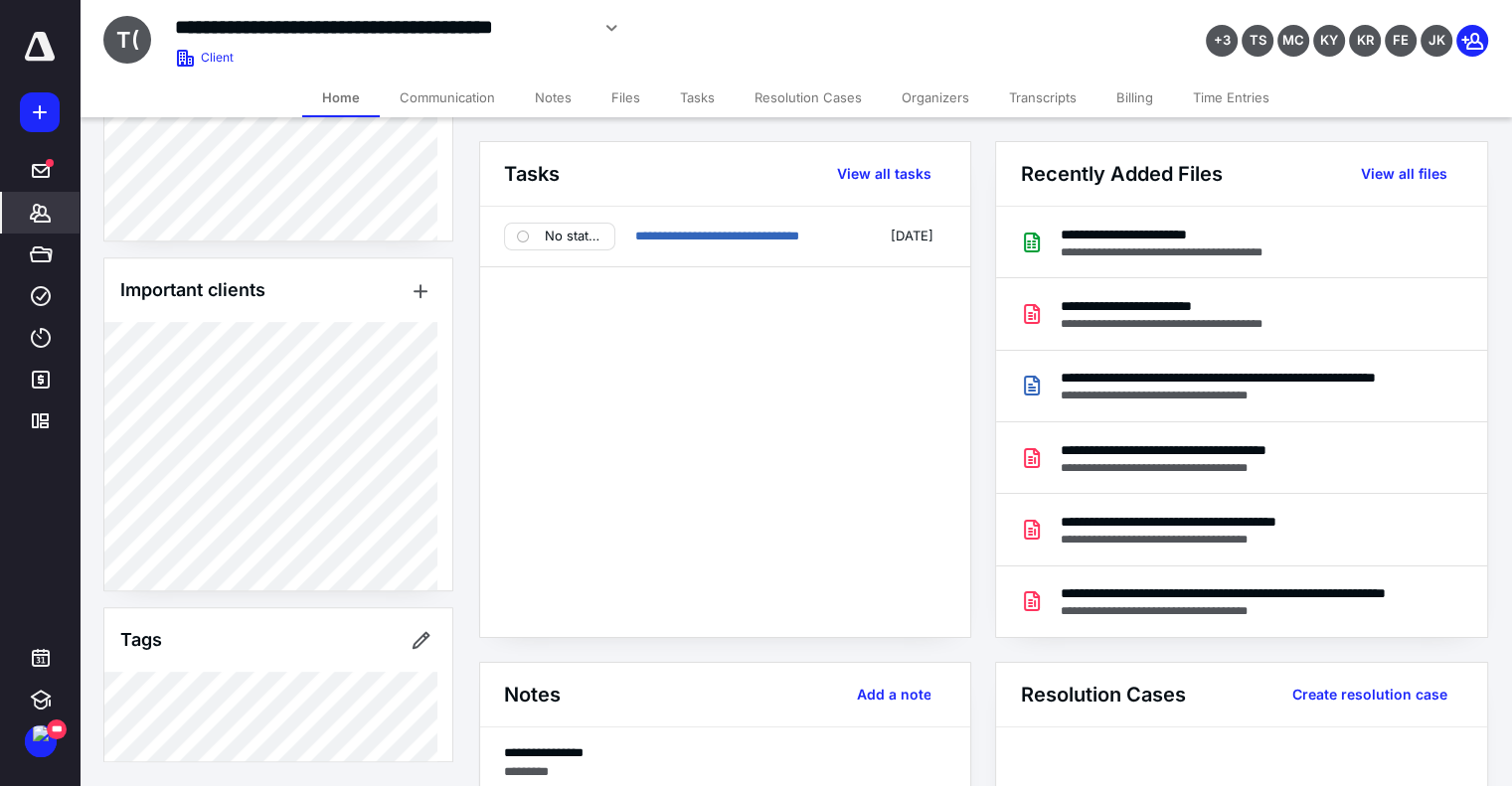click on "Files" at bounding box center (625, 97) 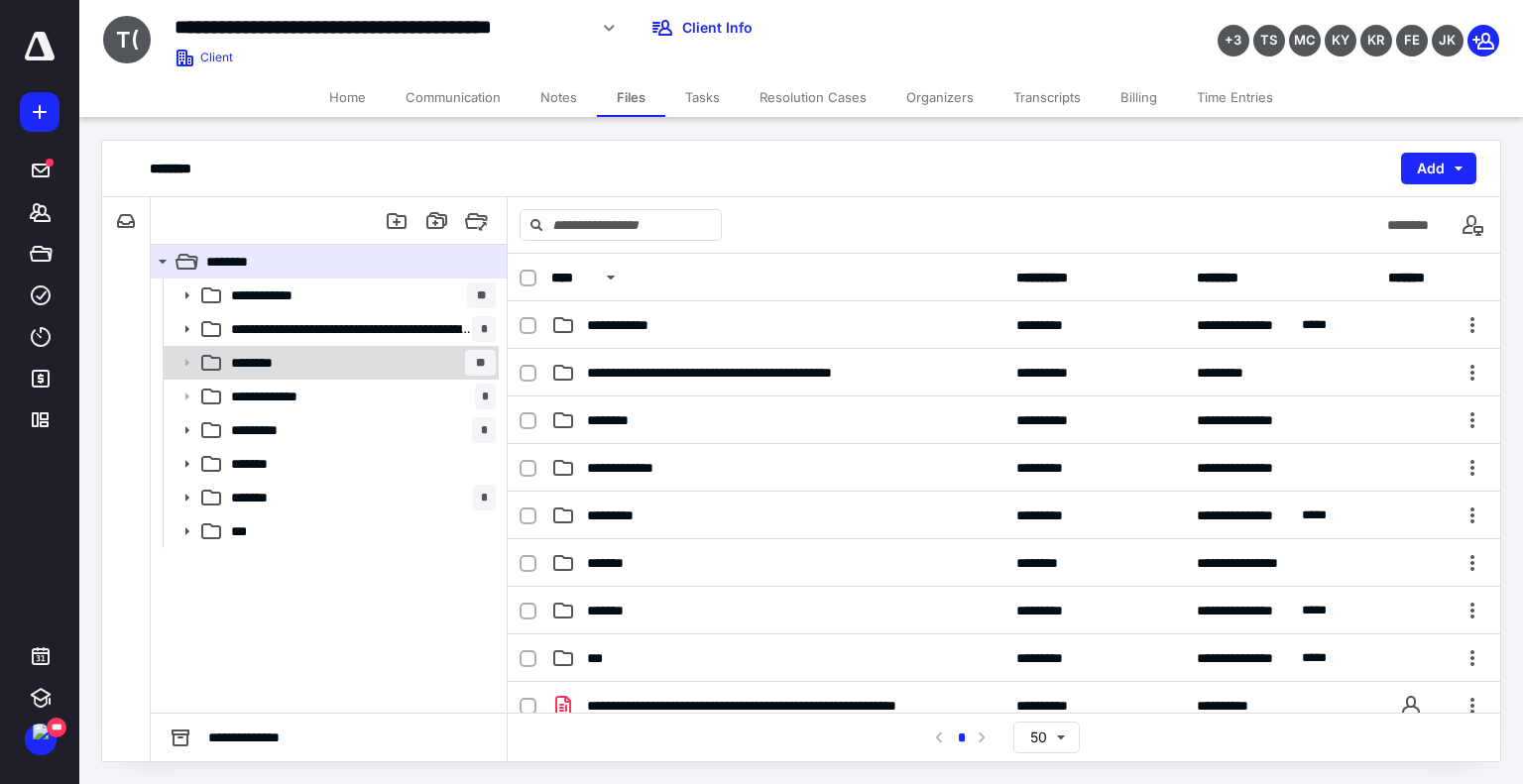 click on "******** **" at bounding box center [329, 363] 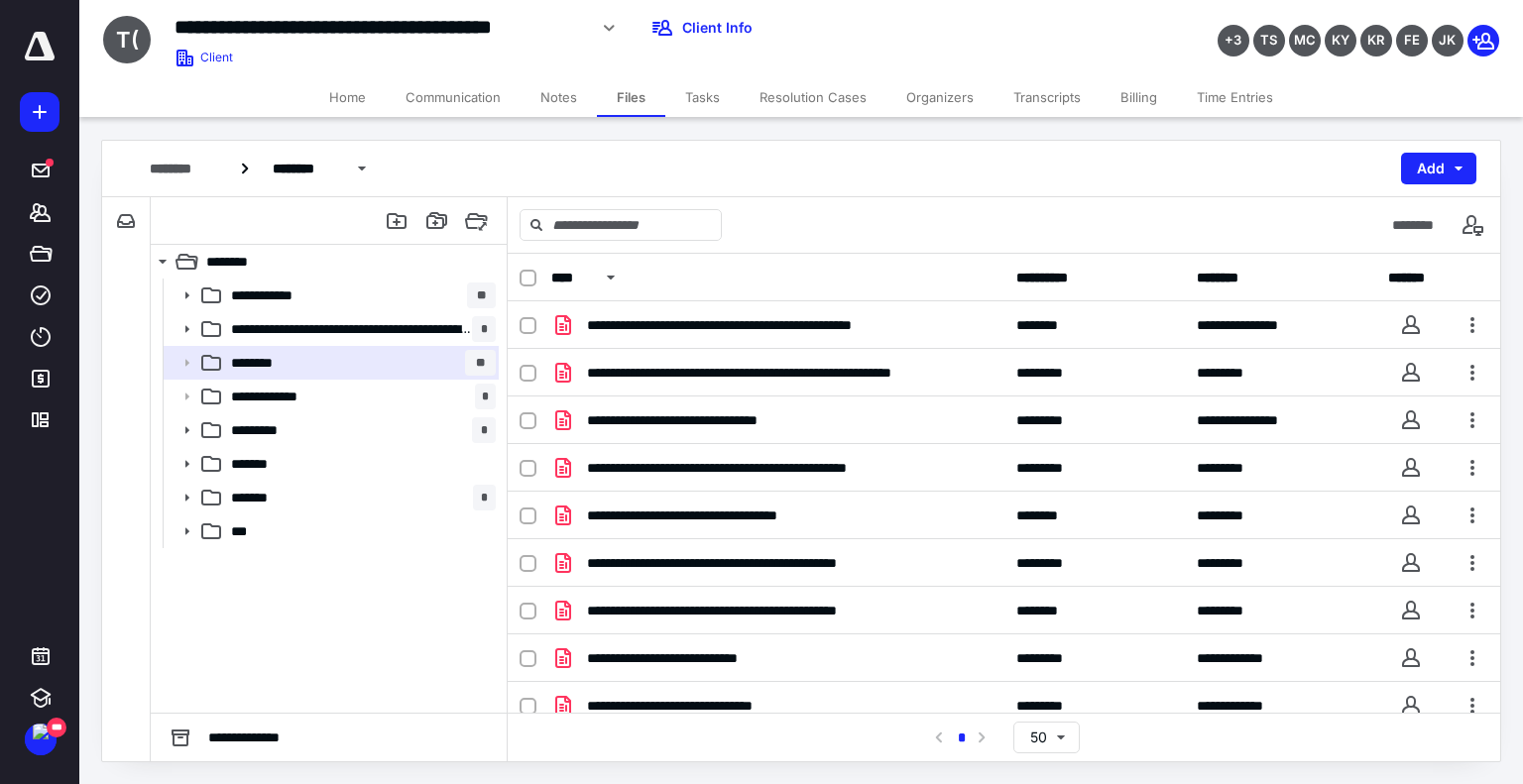 click on "Home" at bounding box center [347, 97] 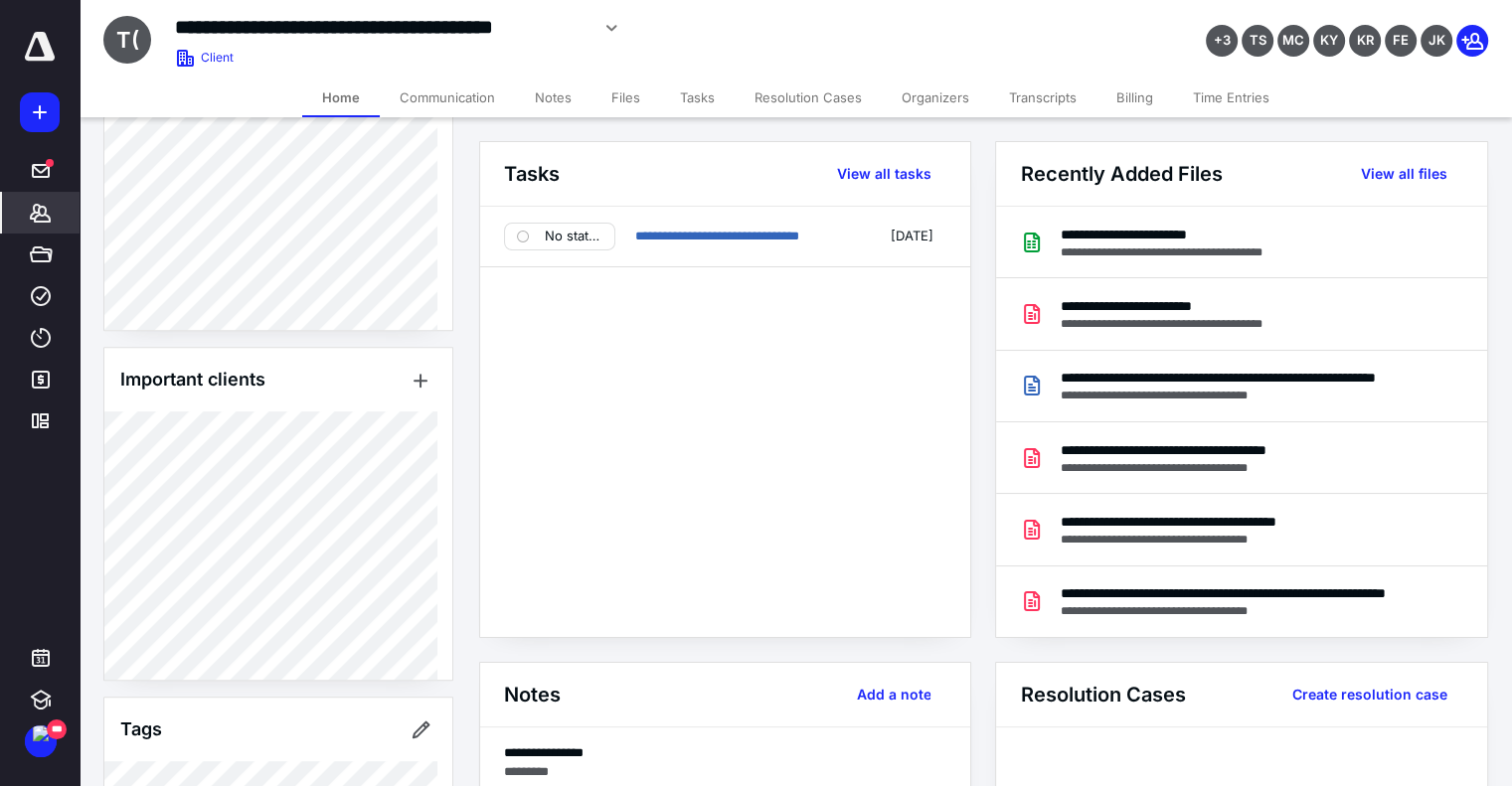 scroll, scrollTop: 831, scrollLeft: 0, axis: vertical 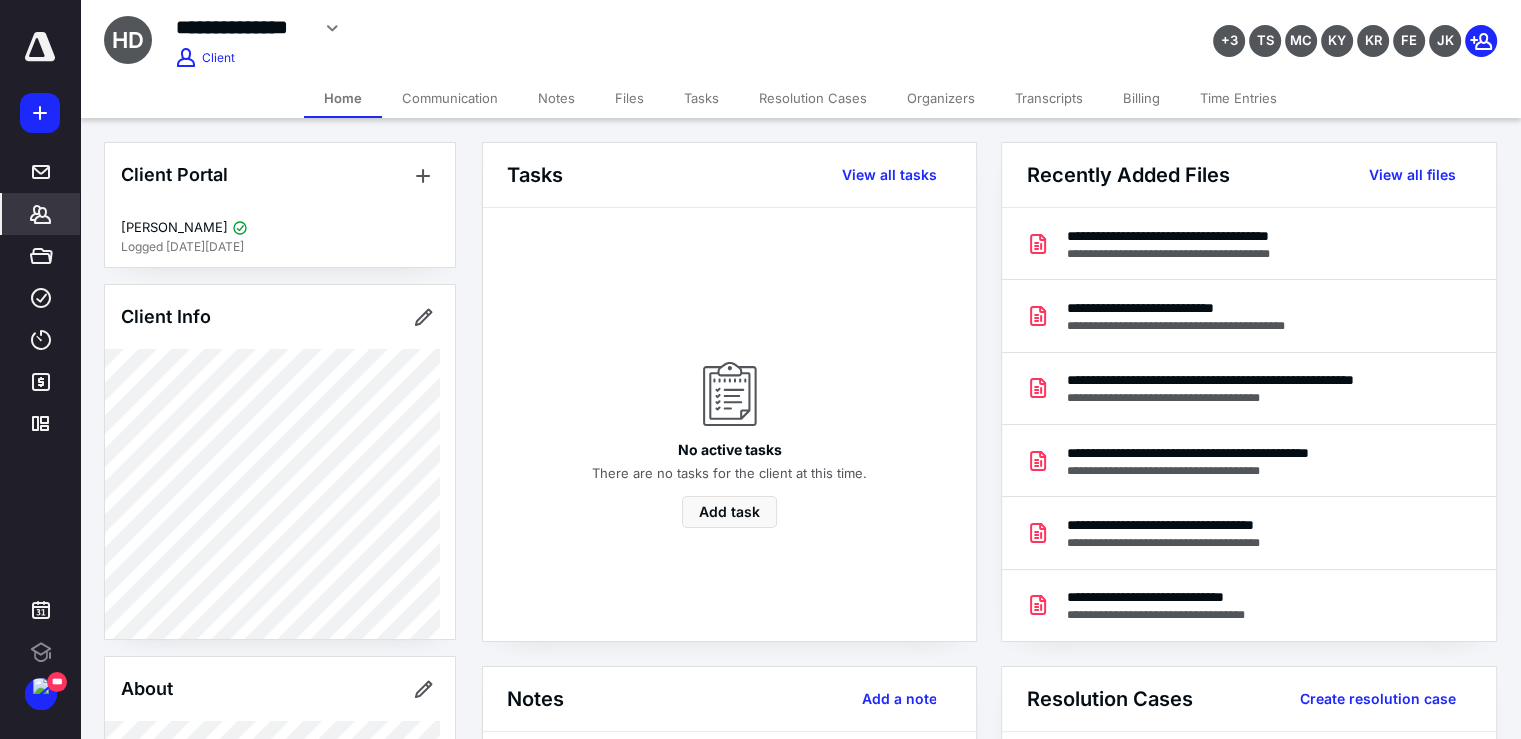 click on "Files" at bounding box center [629, 98] 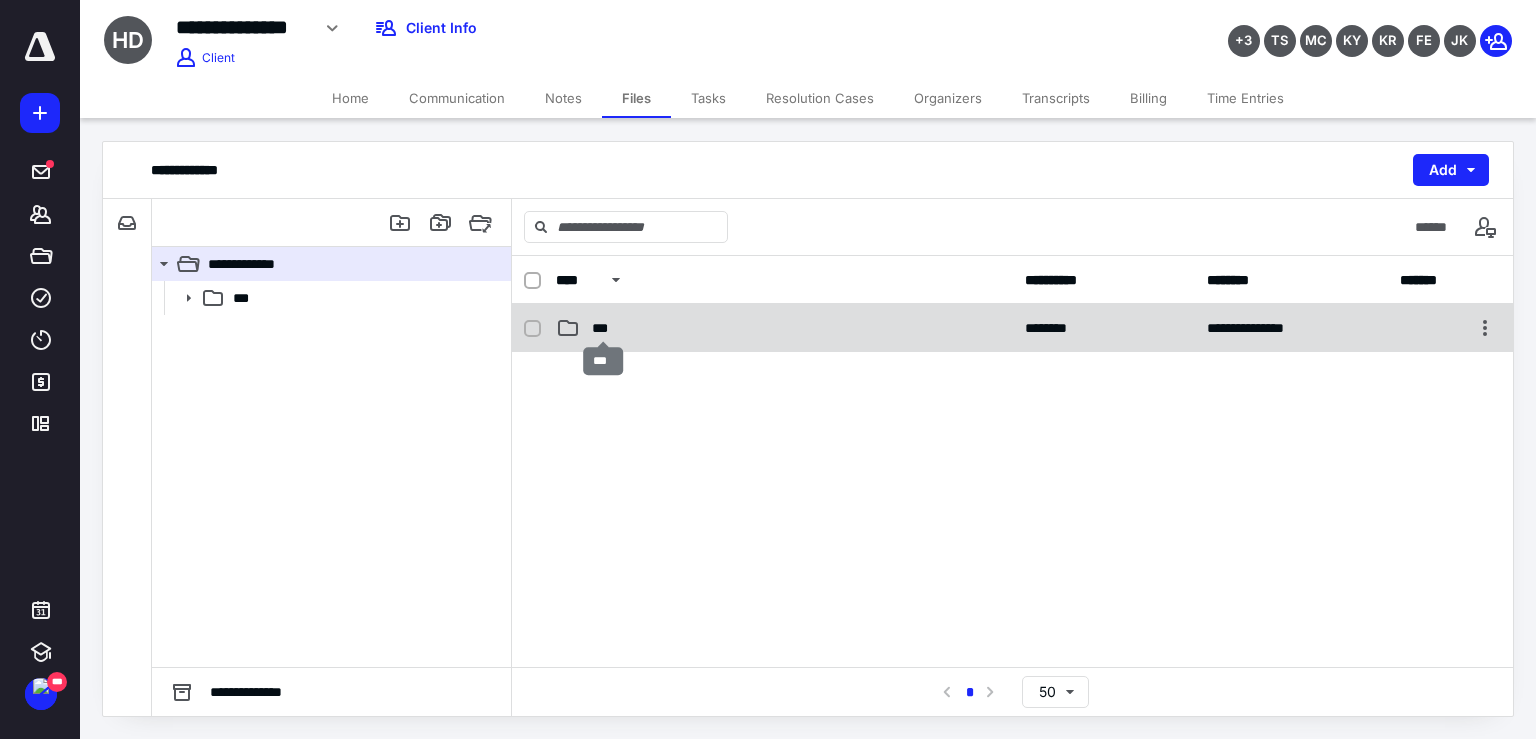 click on "***" at bounding box center (604, 328) 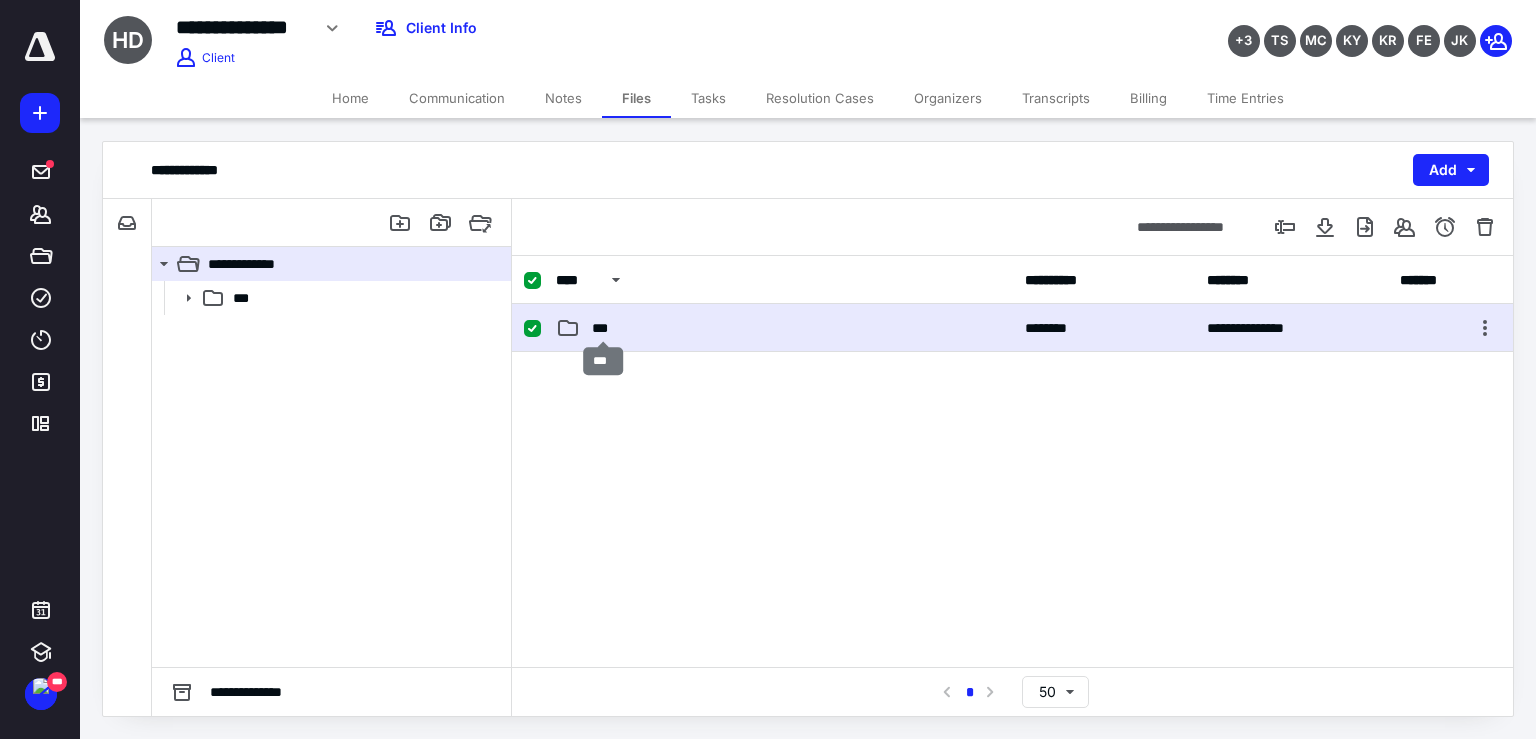 click on "***" at bounding box center [604, 328] 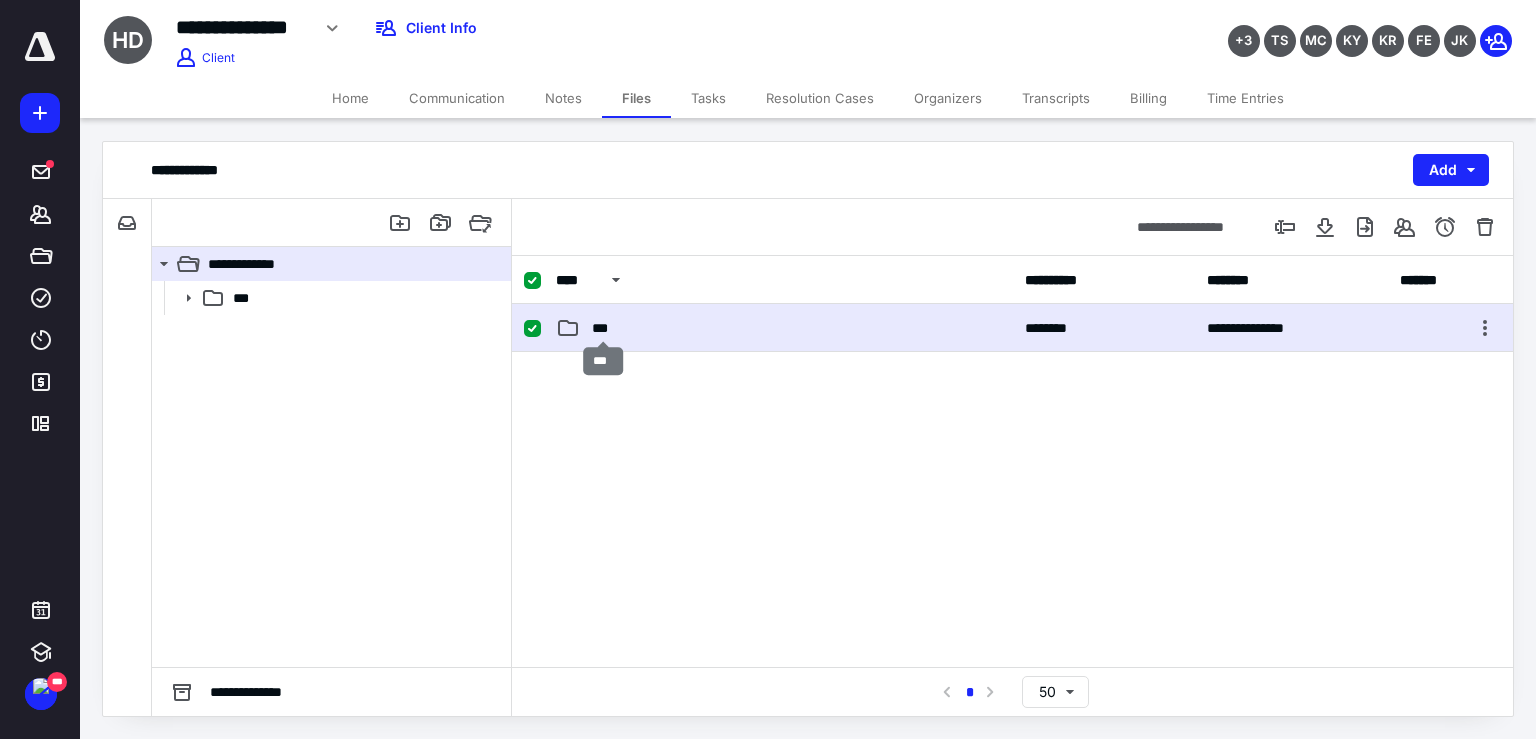 checkbox on "false" 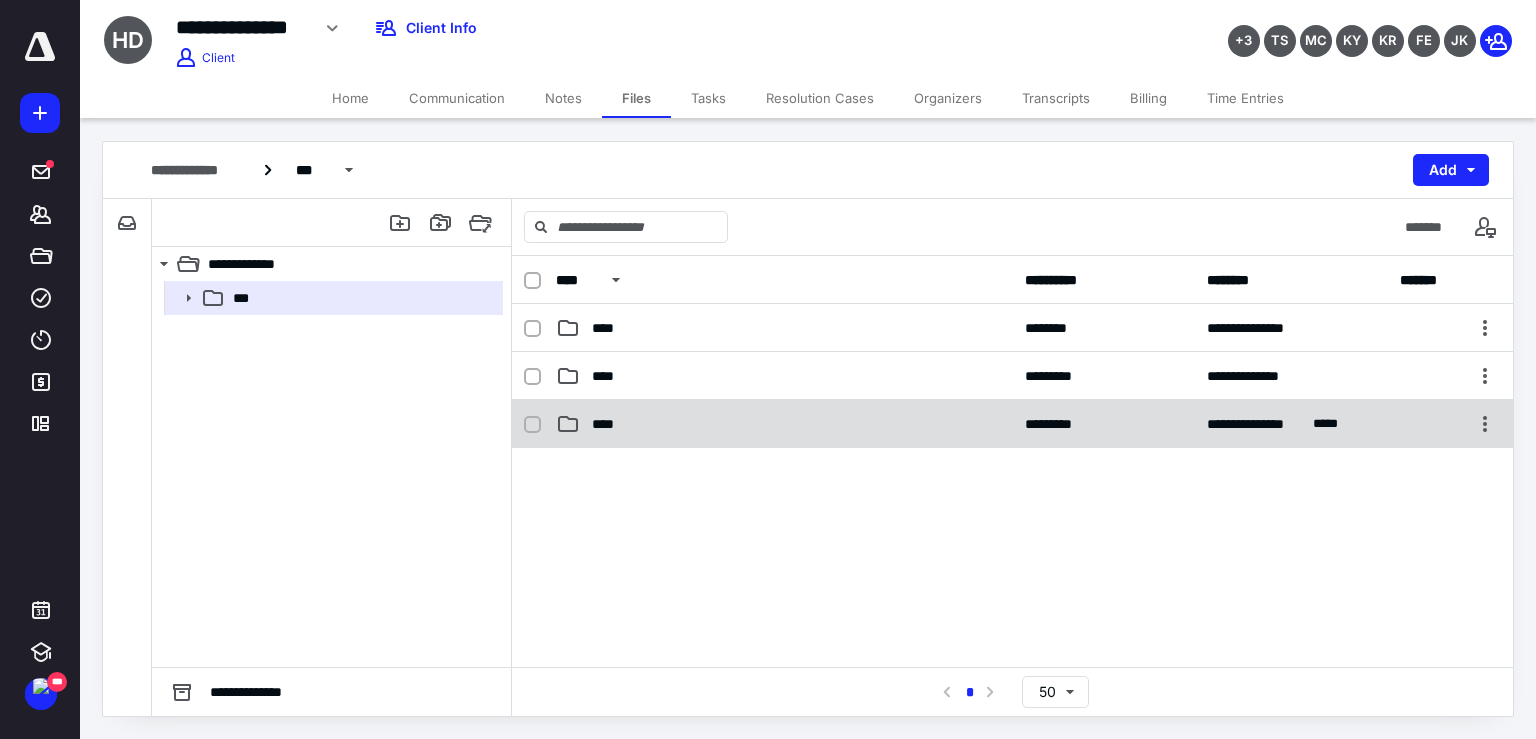 click on "****" at bounding box center [609, 424] 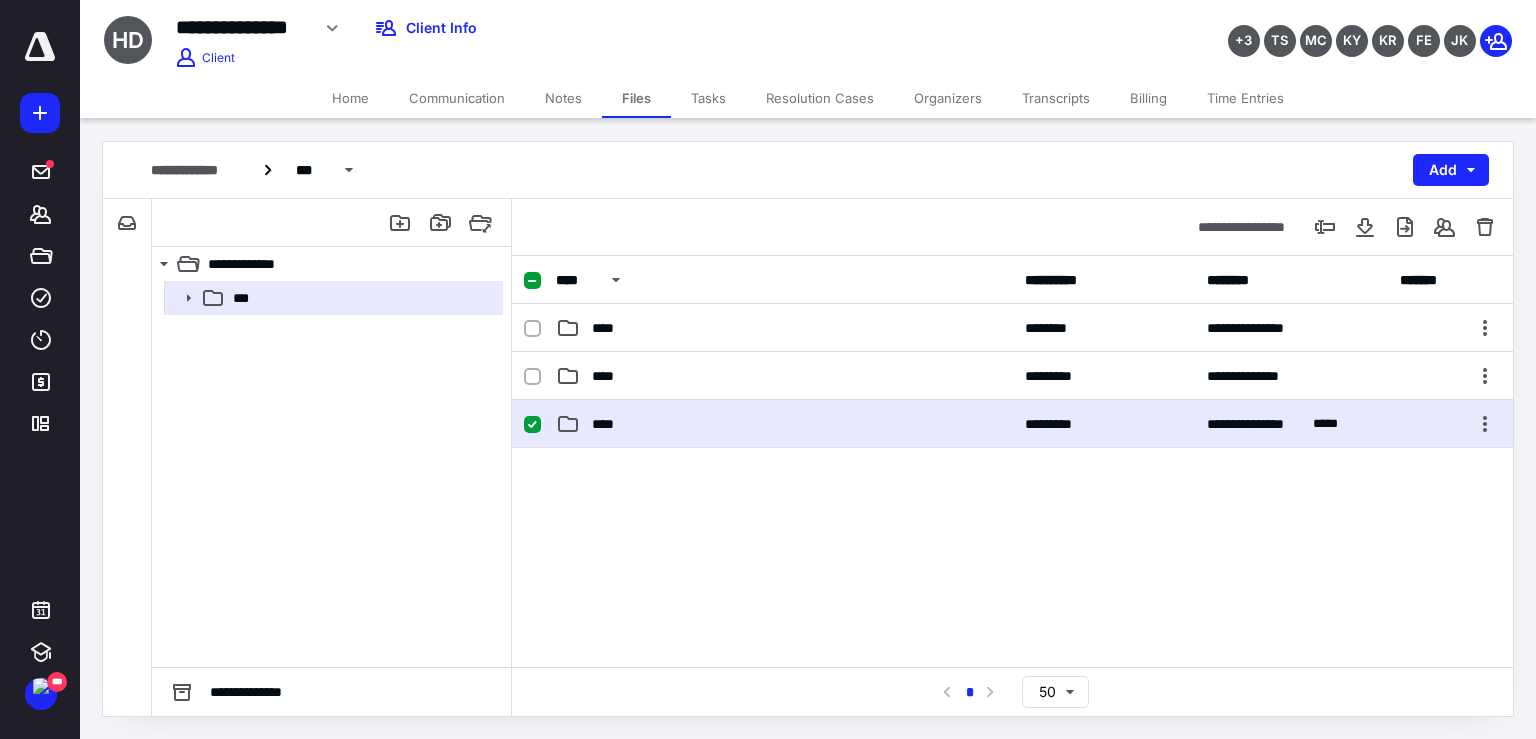click on "****" at bounding box center [609, 424] 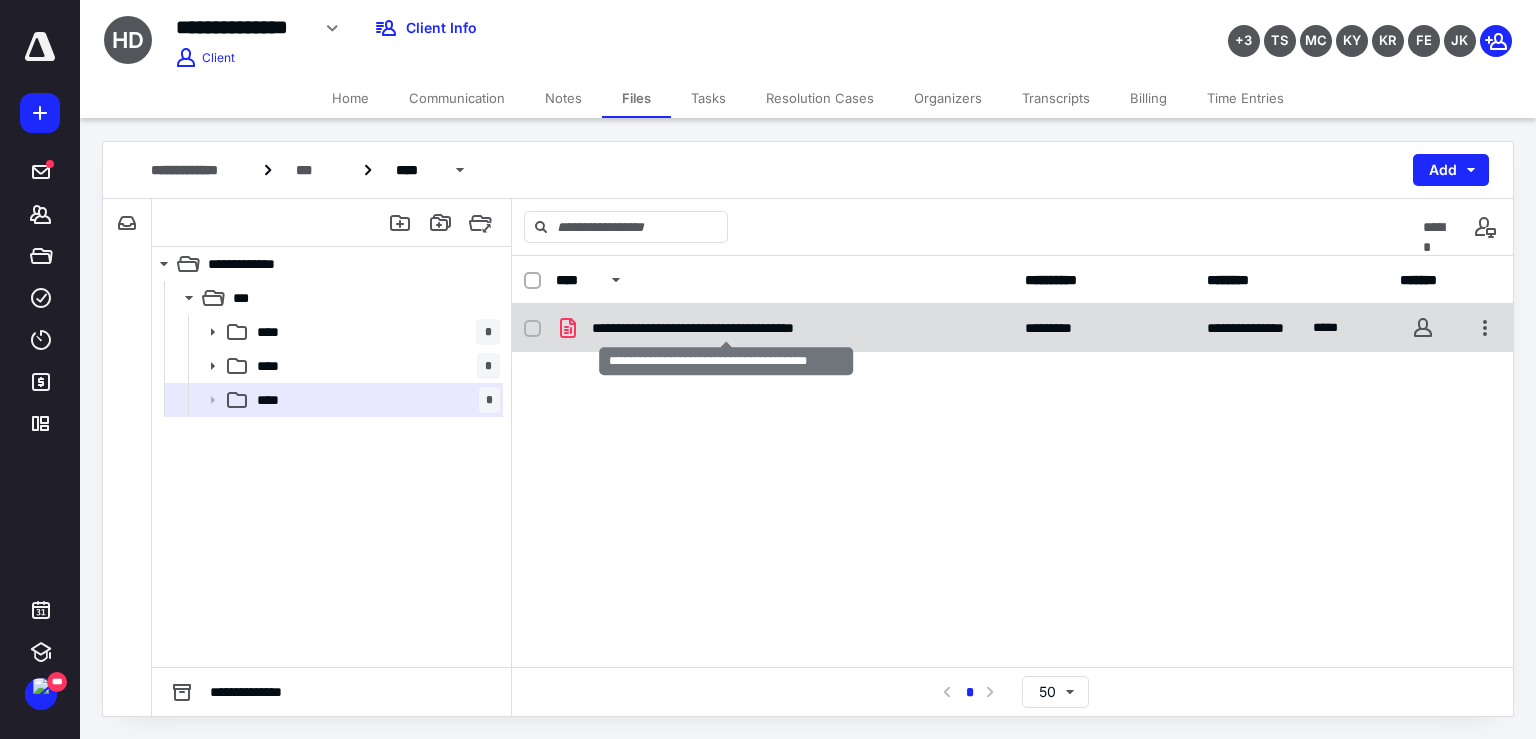 click on "**********" at bounding box center (727, 328) 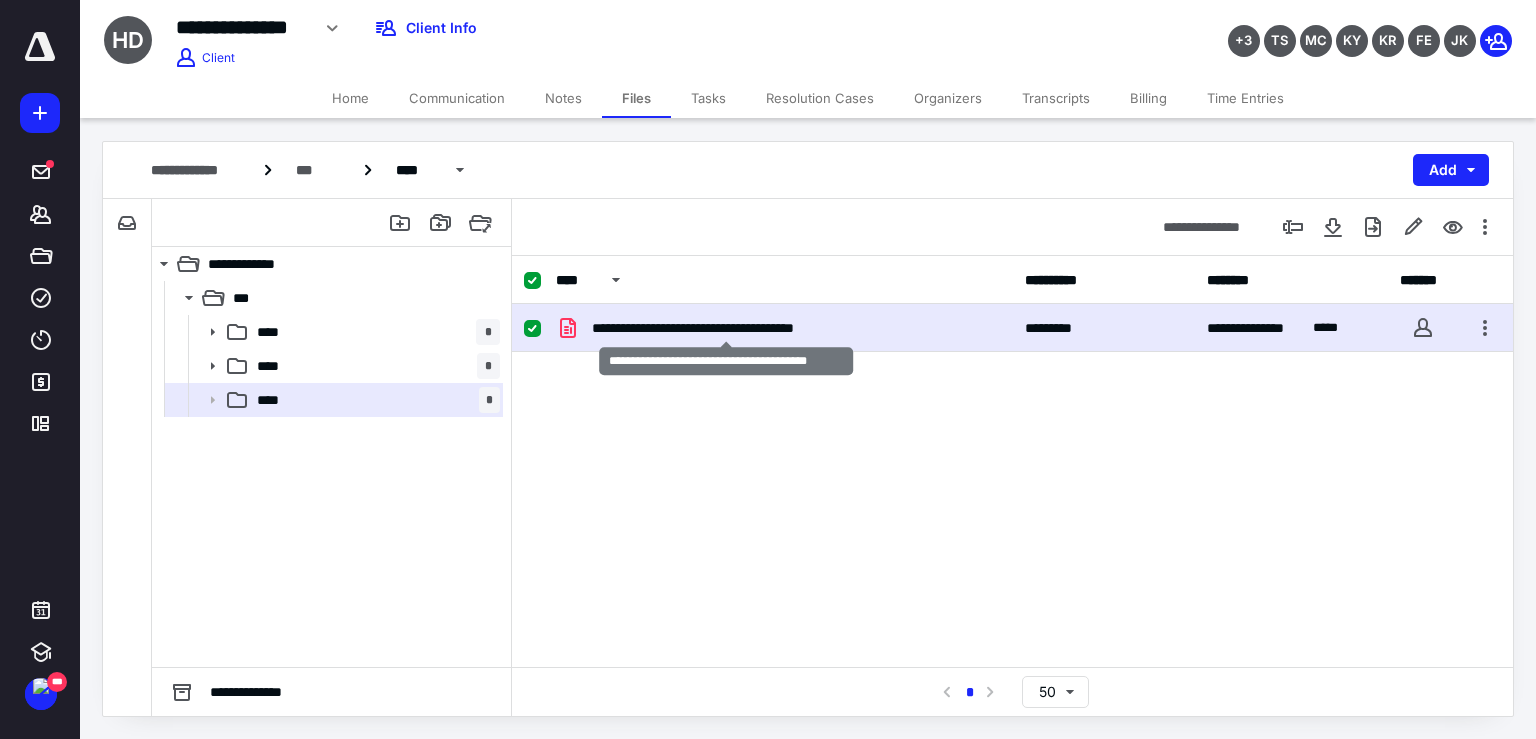 click on "**********" at bounding box center [727, 328] 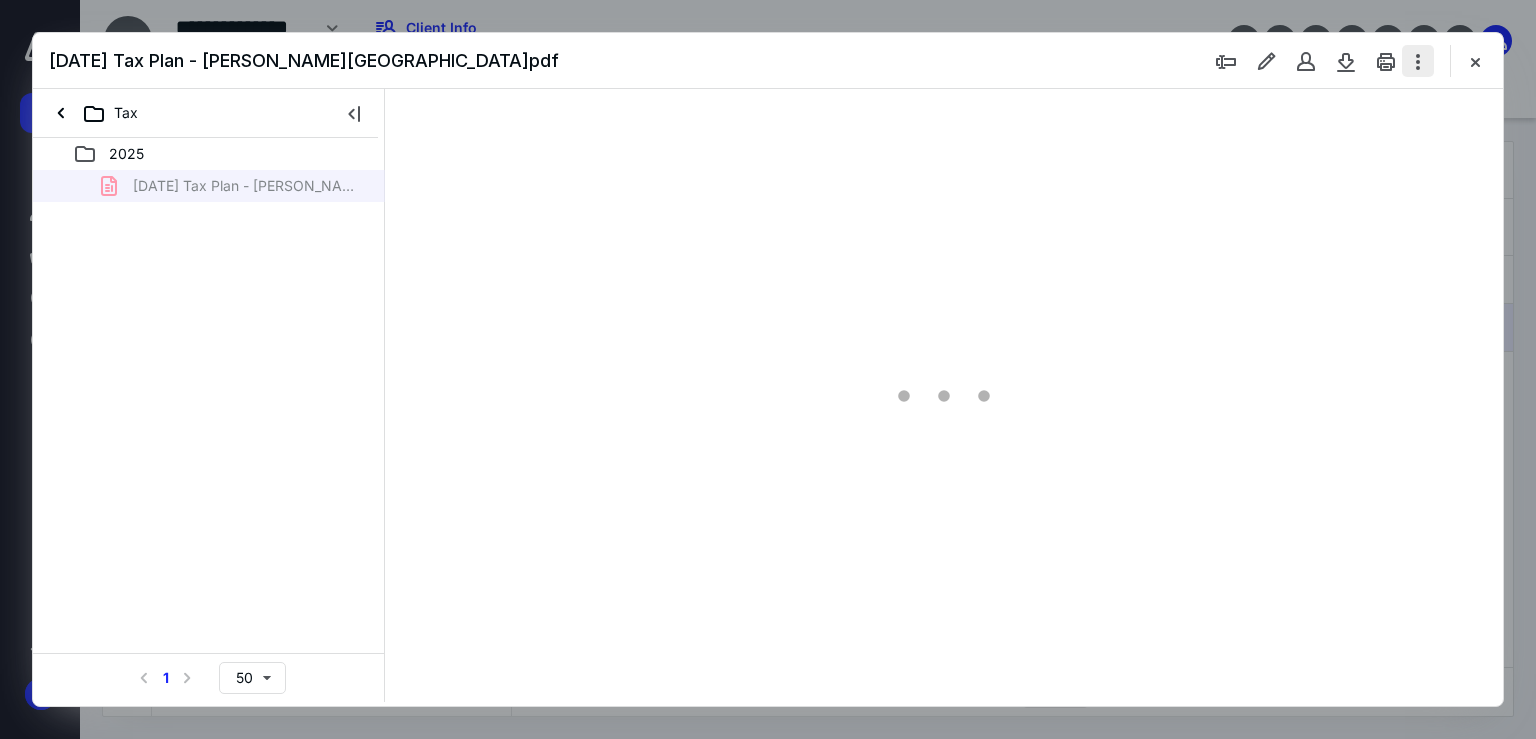 scroll, scrollTop: 0, scrollLeft: 0, axis: both 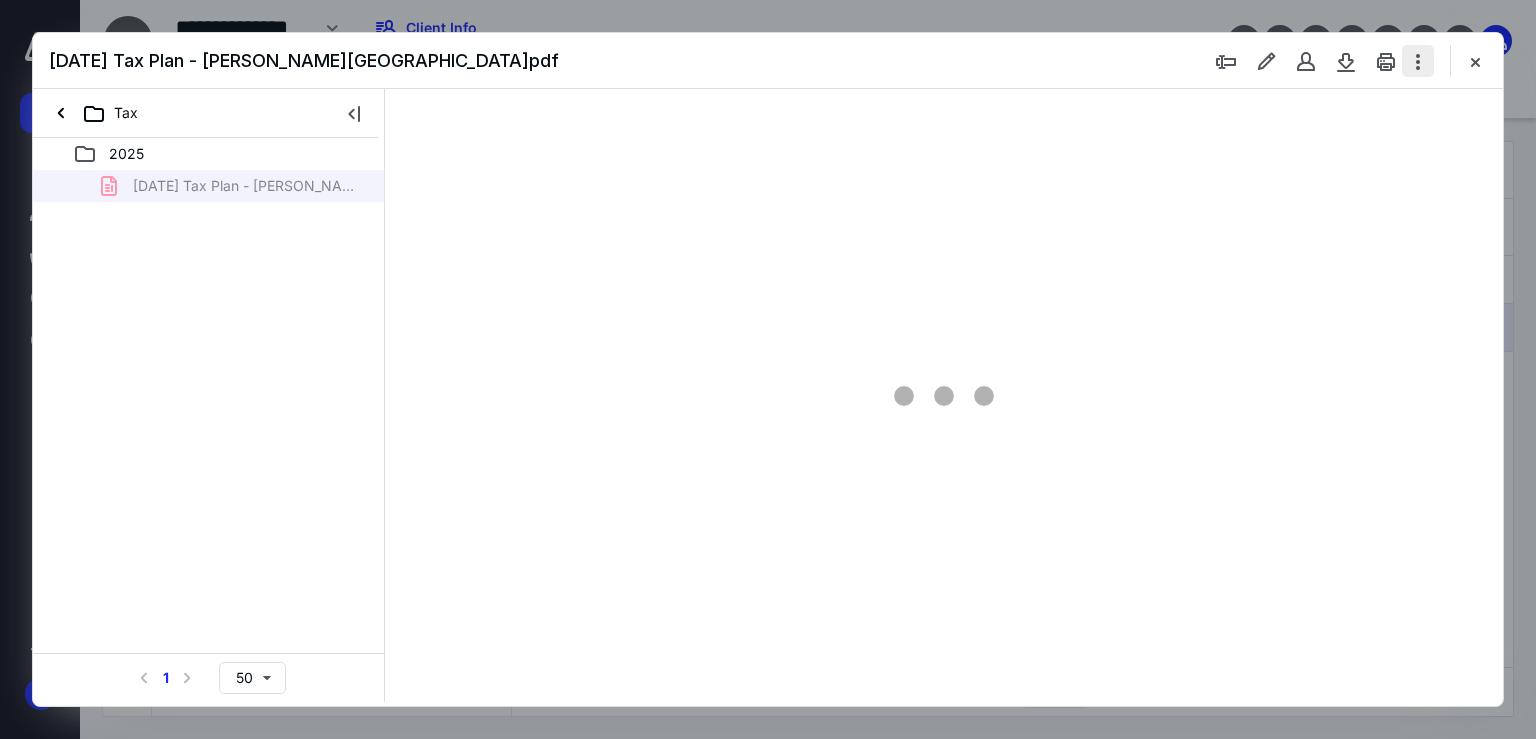 click at bounding box center (1418, 61) 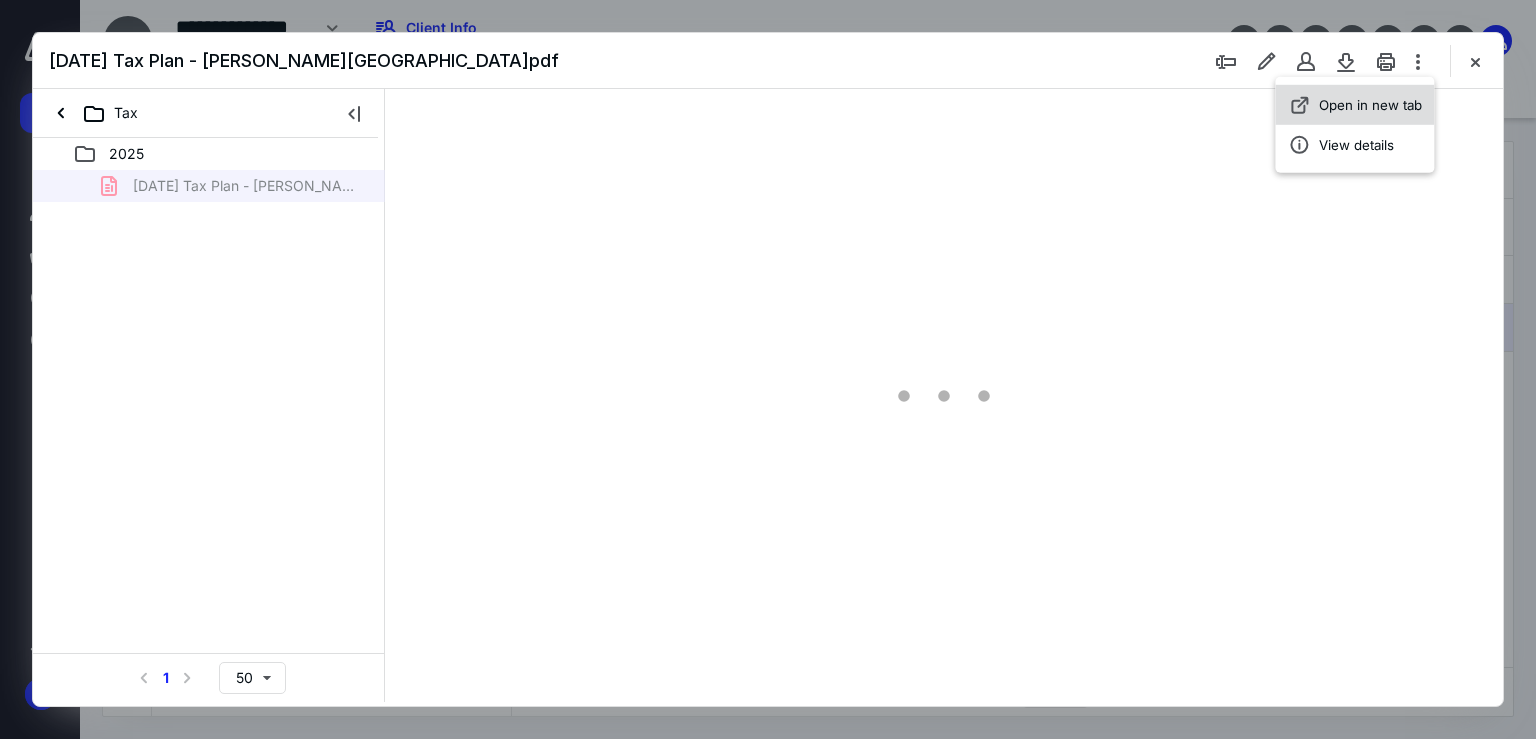 type on "68" 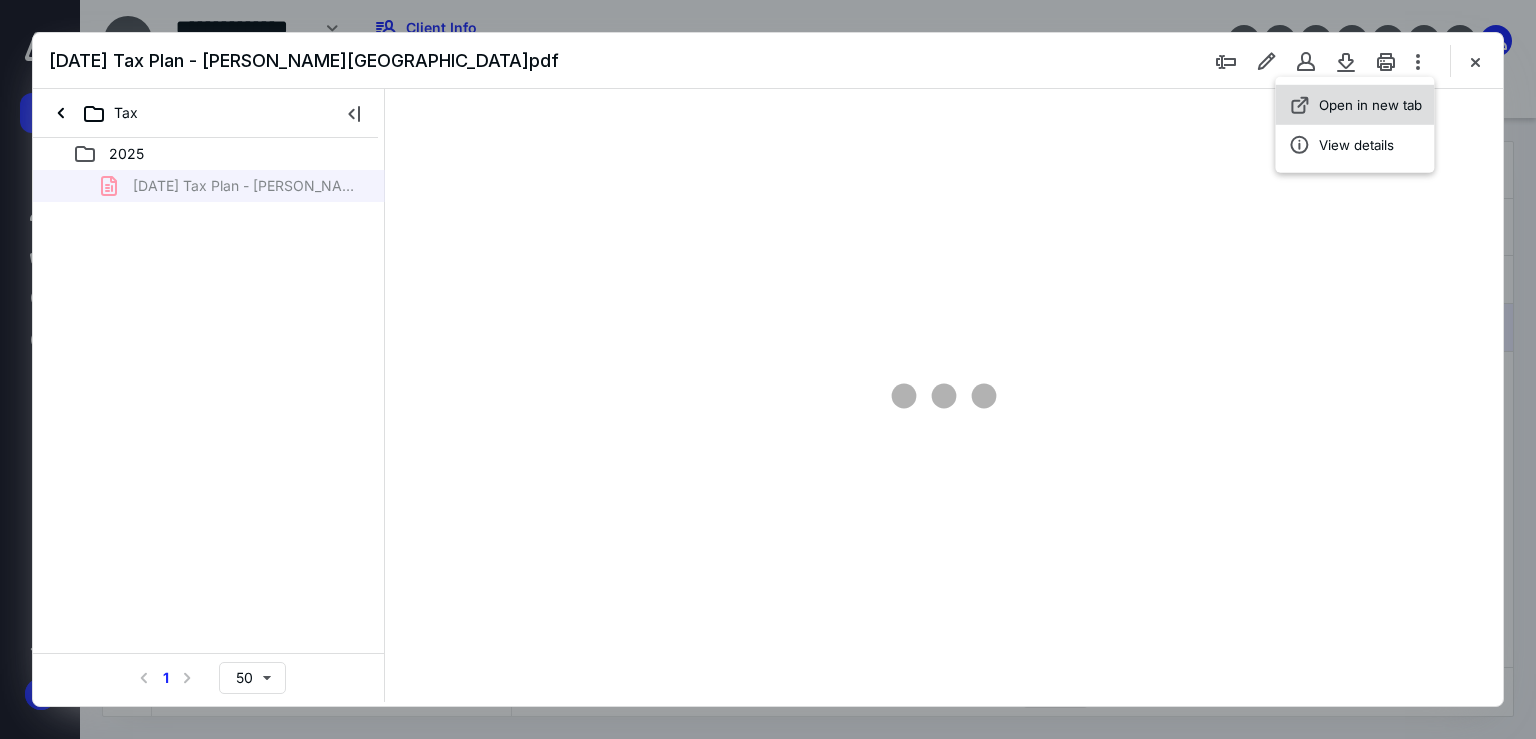 scroll, scrollTop: 79, scrollLeft: 0, axis: vertical 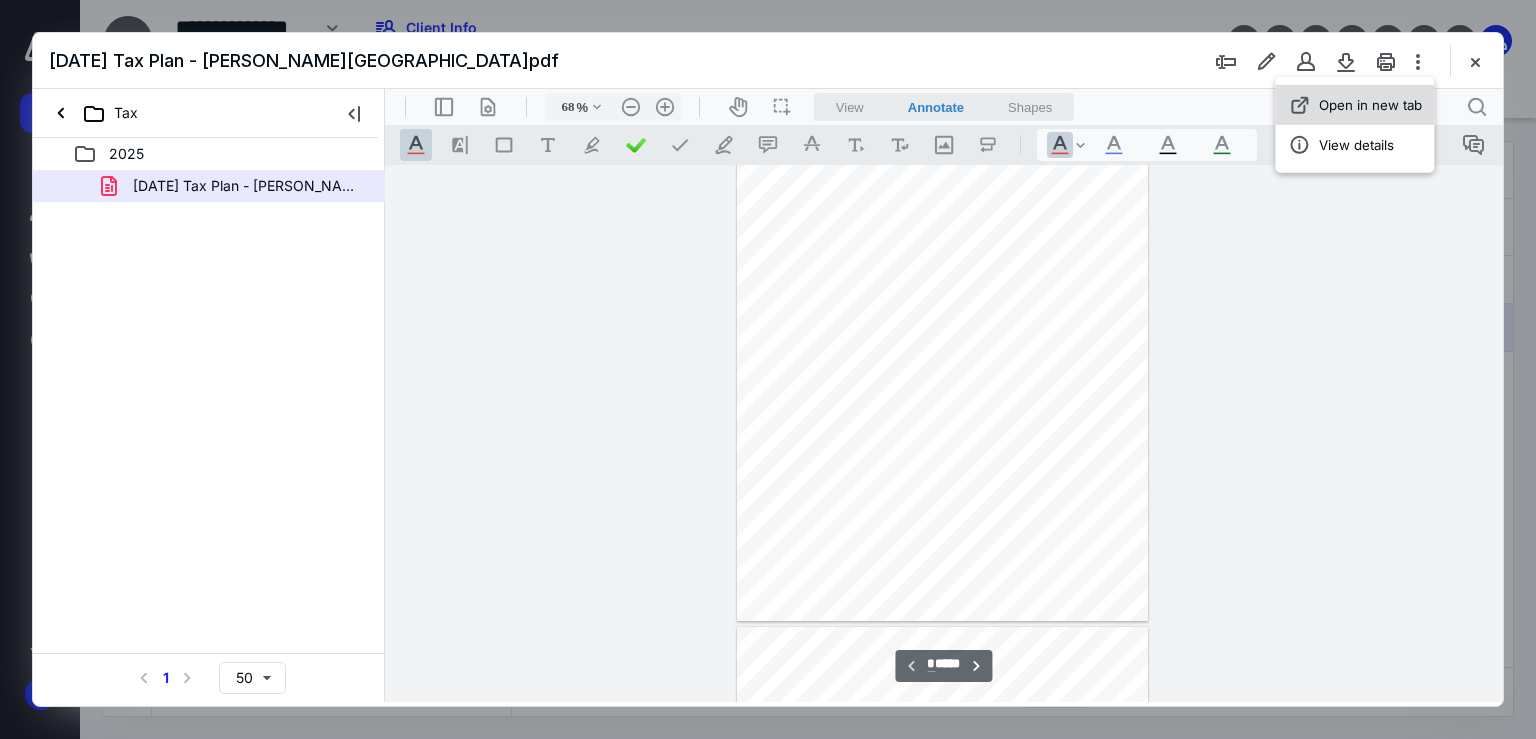 click on "Open in new tab" at bounding box center [1370, 105] 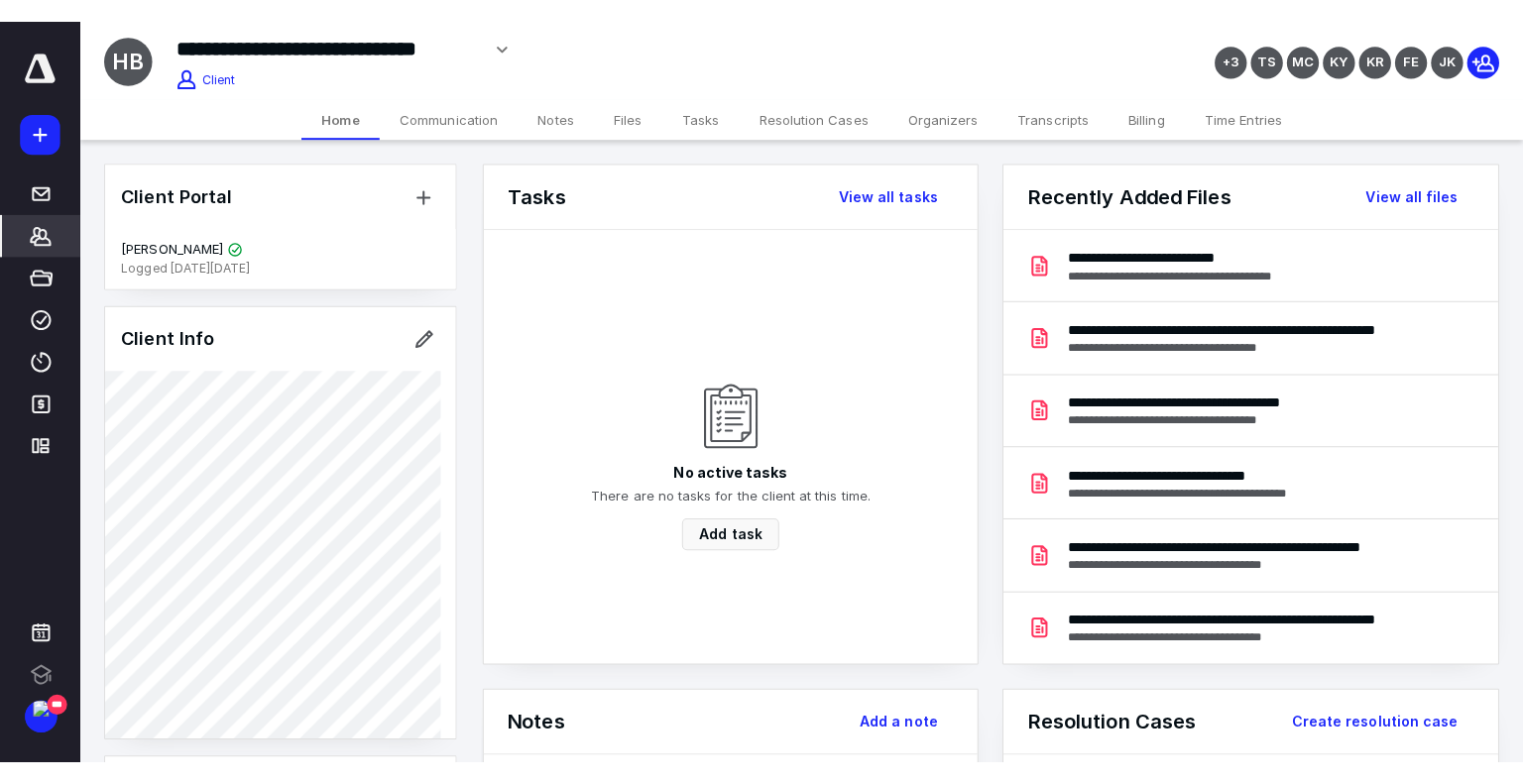 scroll, scrollTop: 0, scrollLeft: 0, axis: both 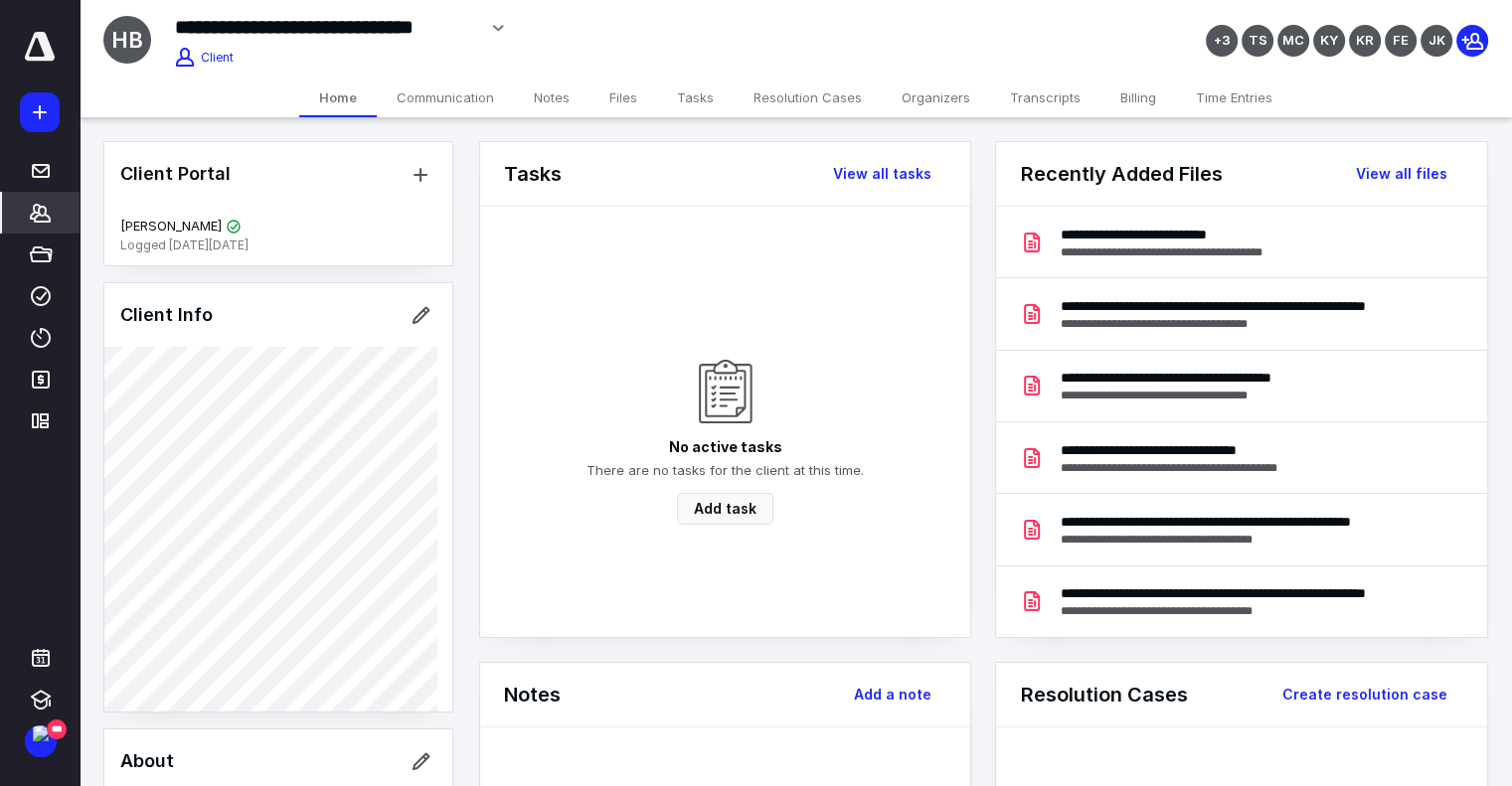 click on "Files" at bounding box center (623, 97) 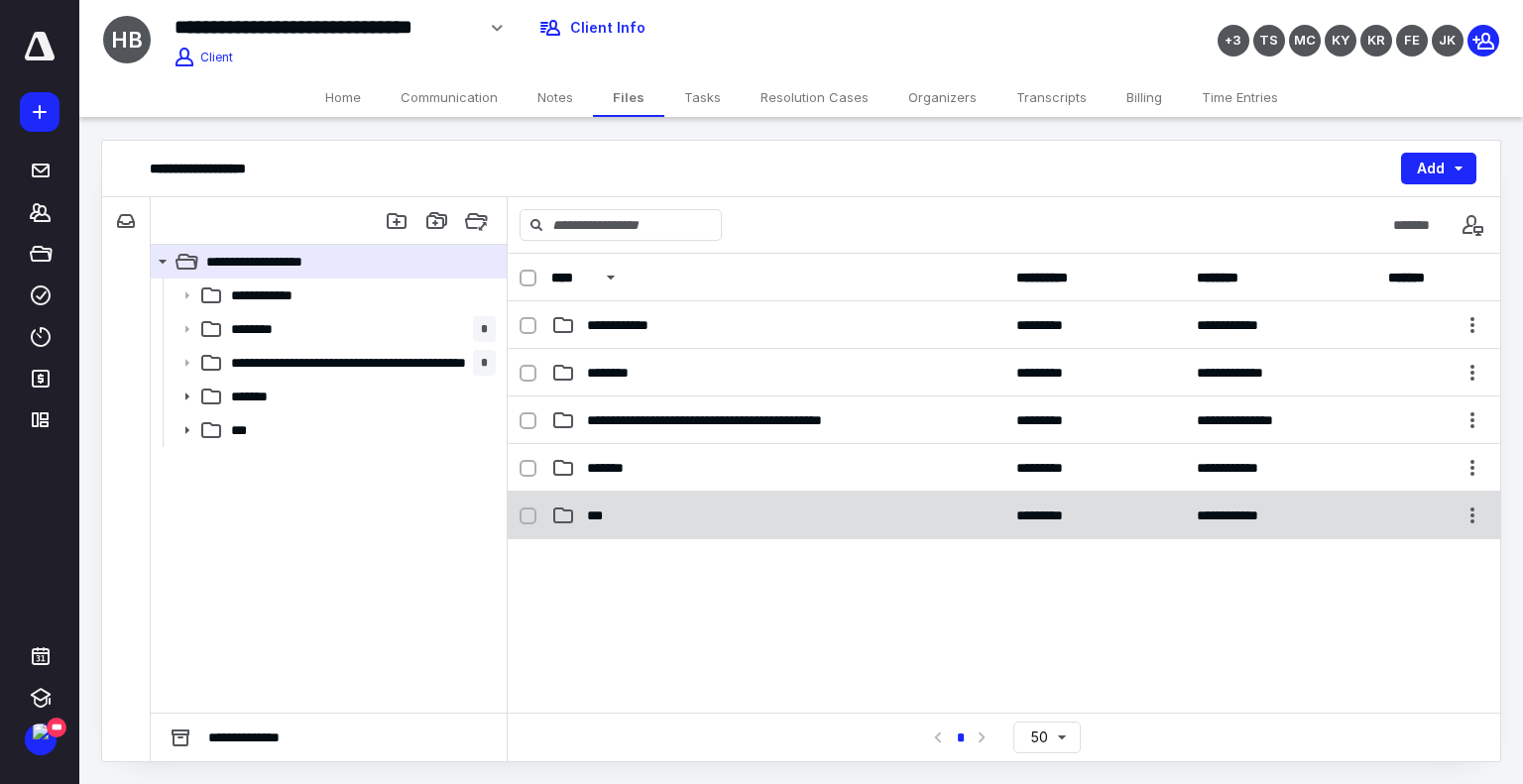 click on "**********" at bounding box center [1003, 515] 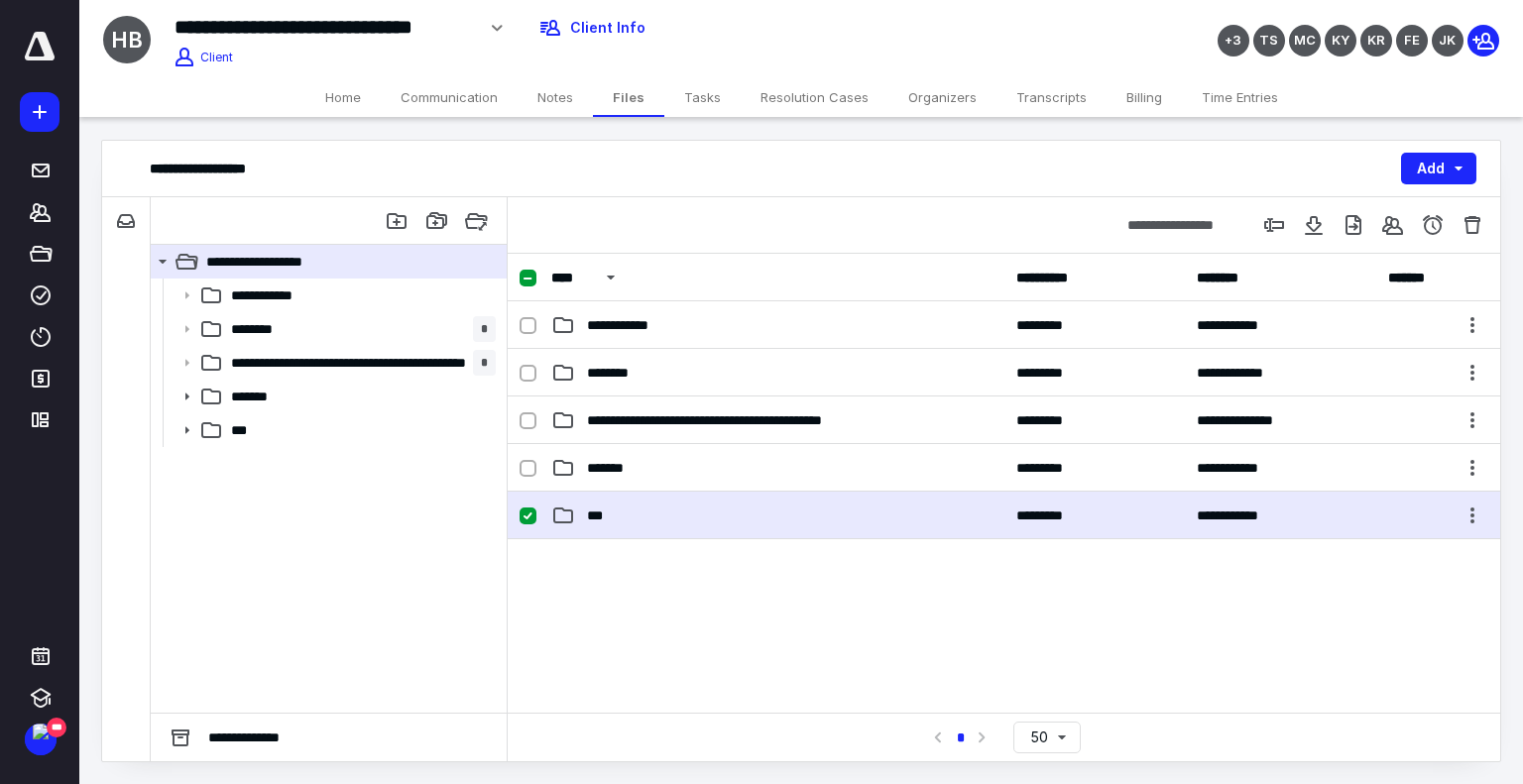 click on "***" at bounding box center [777, 515] 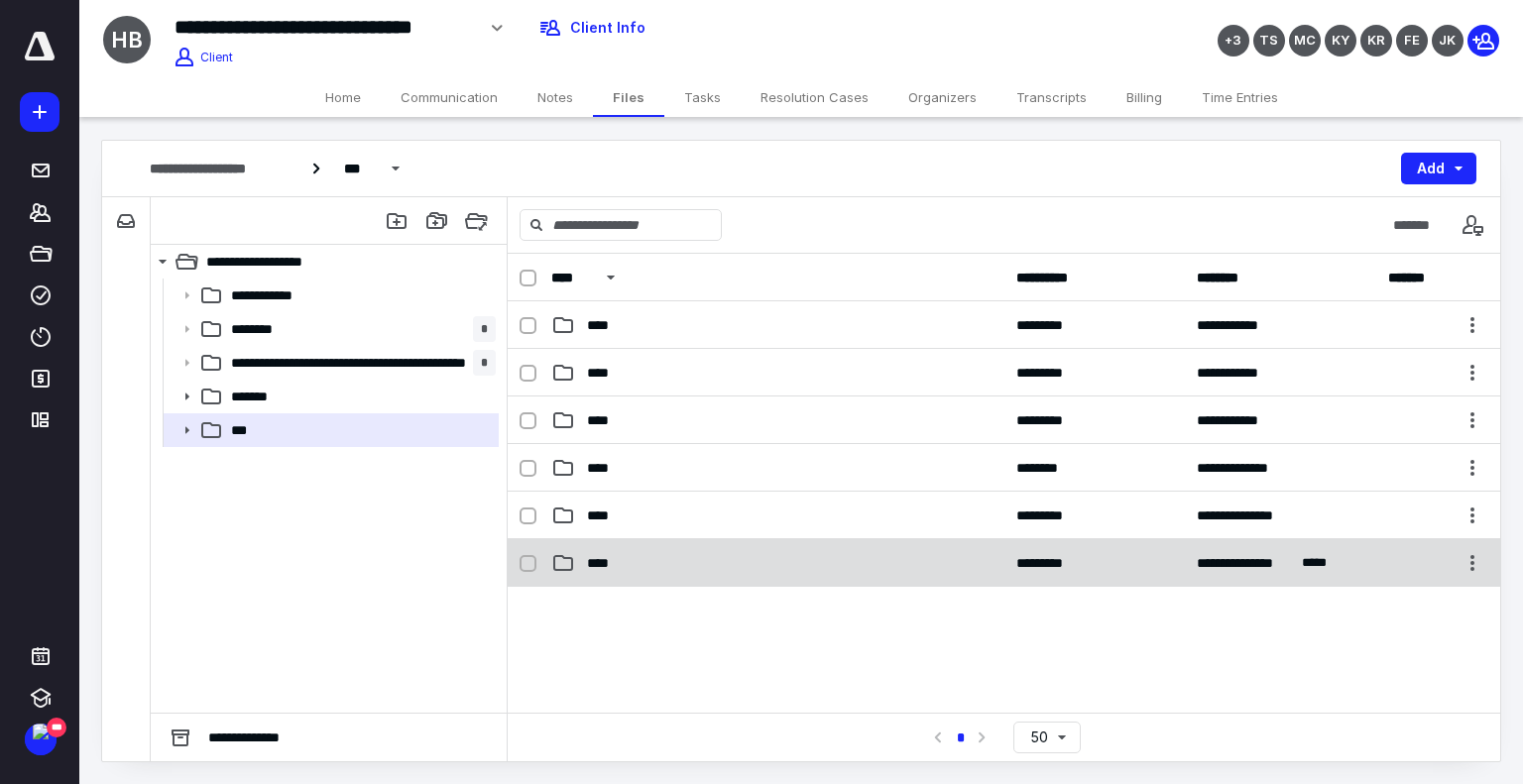 click on "****" at bounding box center [777, 563] 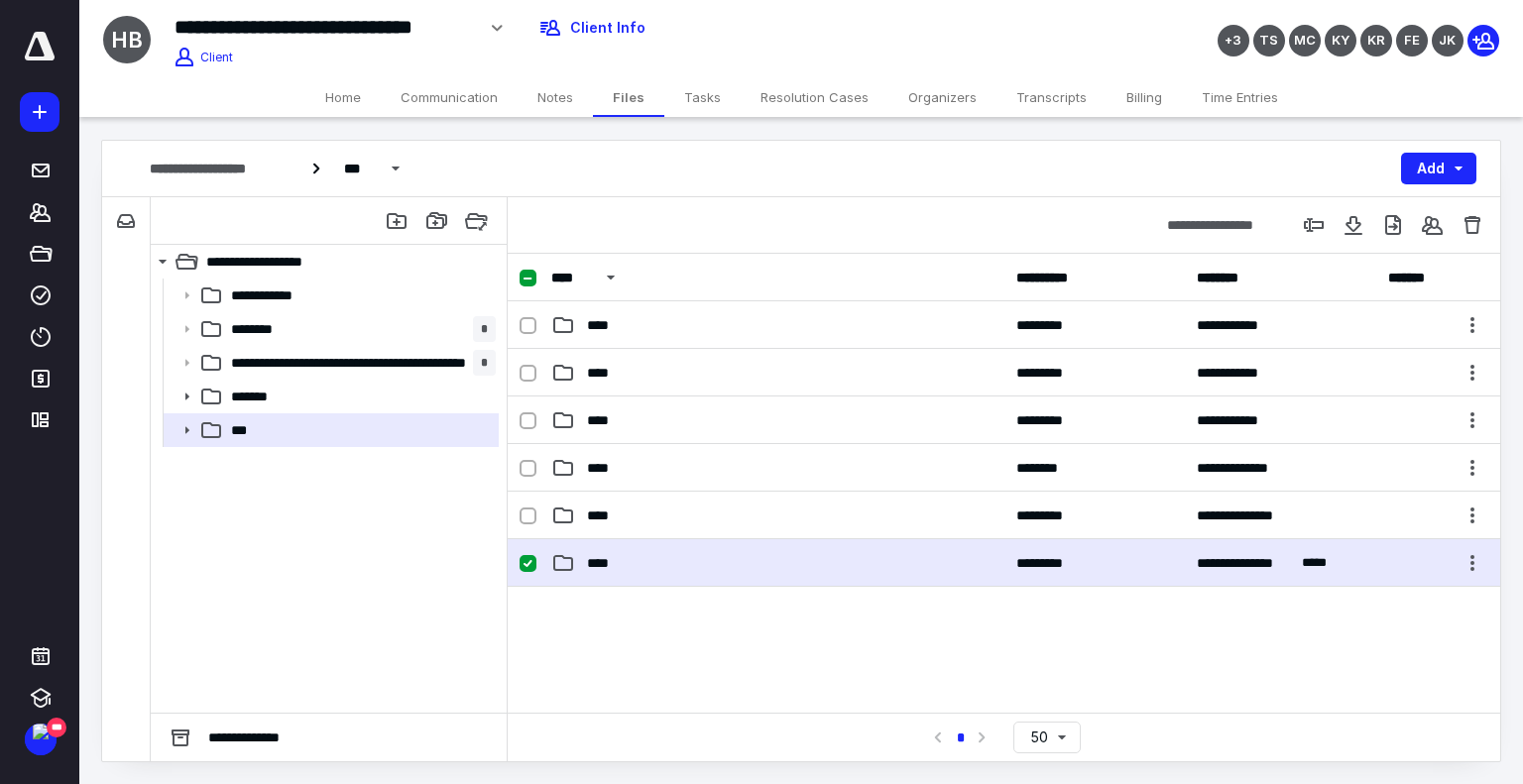 click on "****" at bounding box center [777, 563] 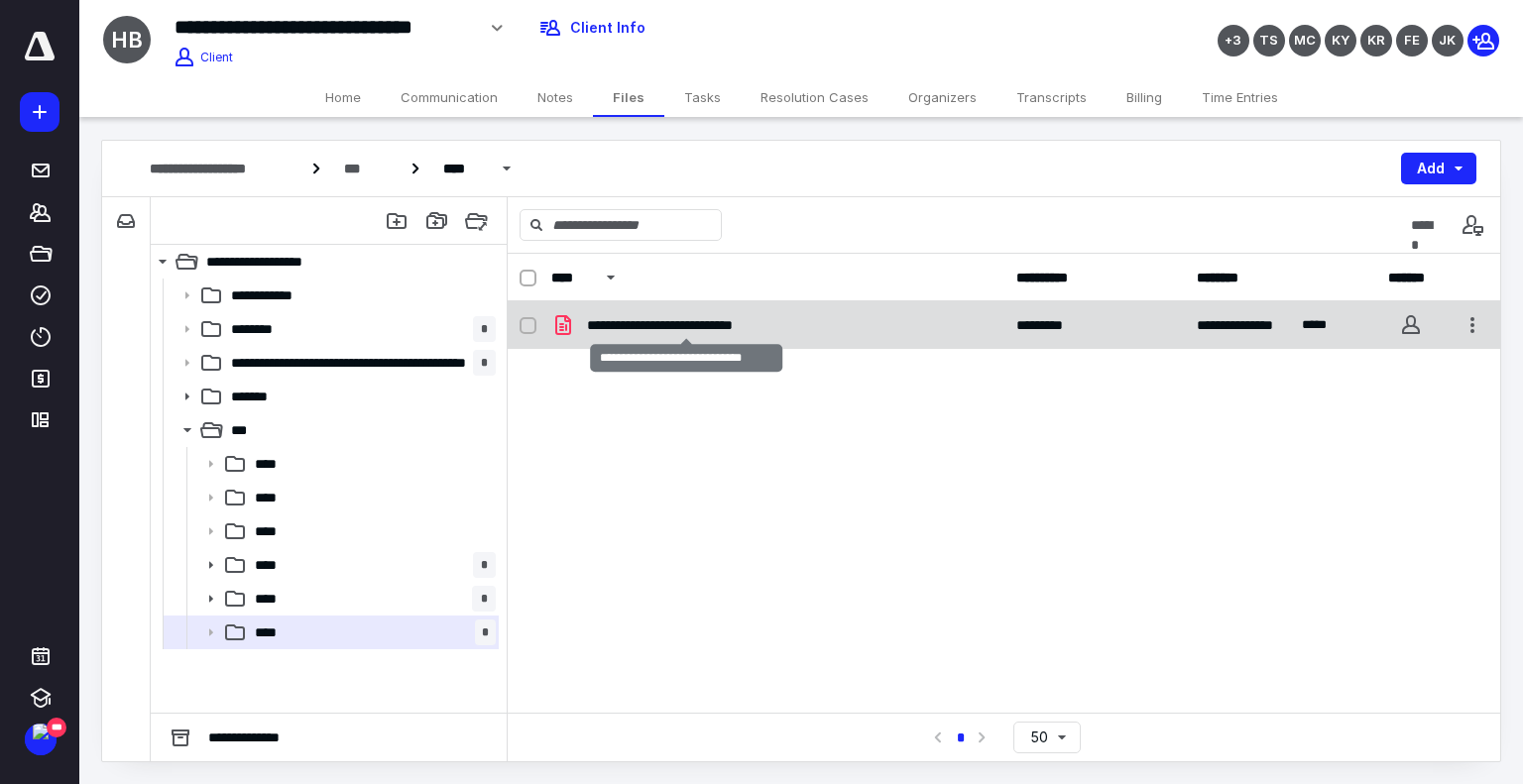 click on "**********" at bounding box center [686, 325] 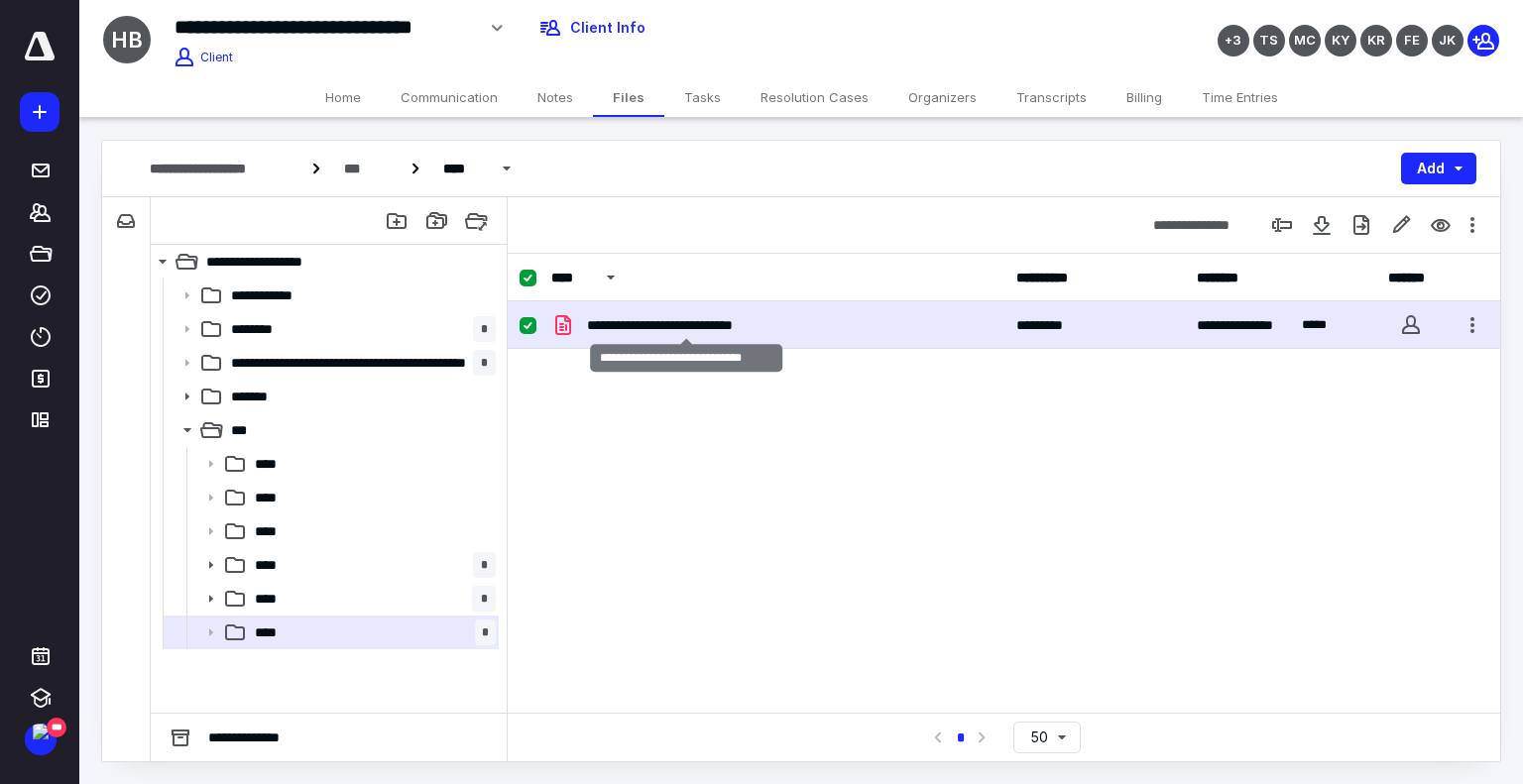 click on "**********" at bounding box center [686, 325] 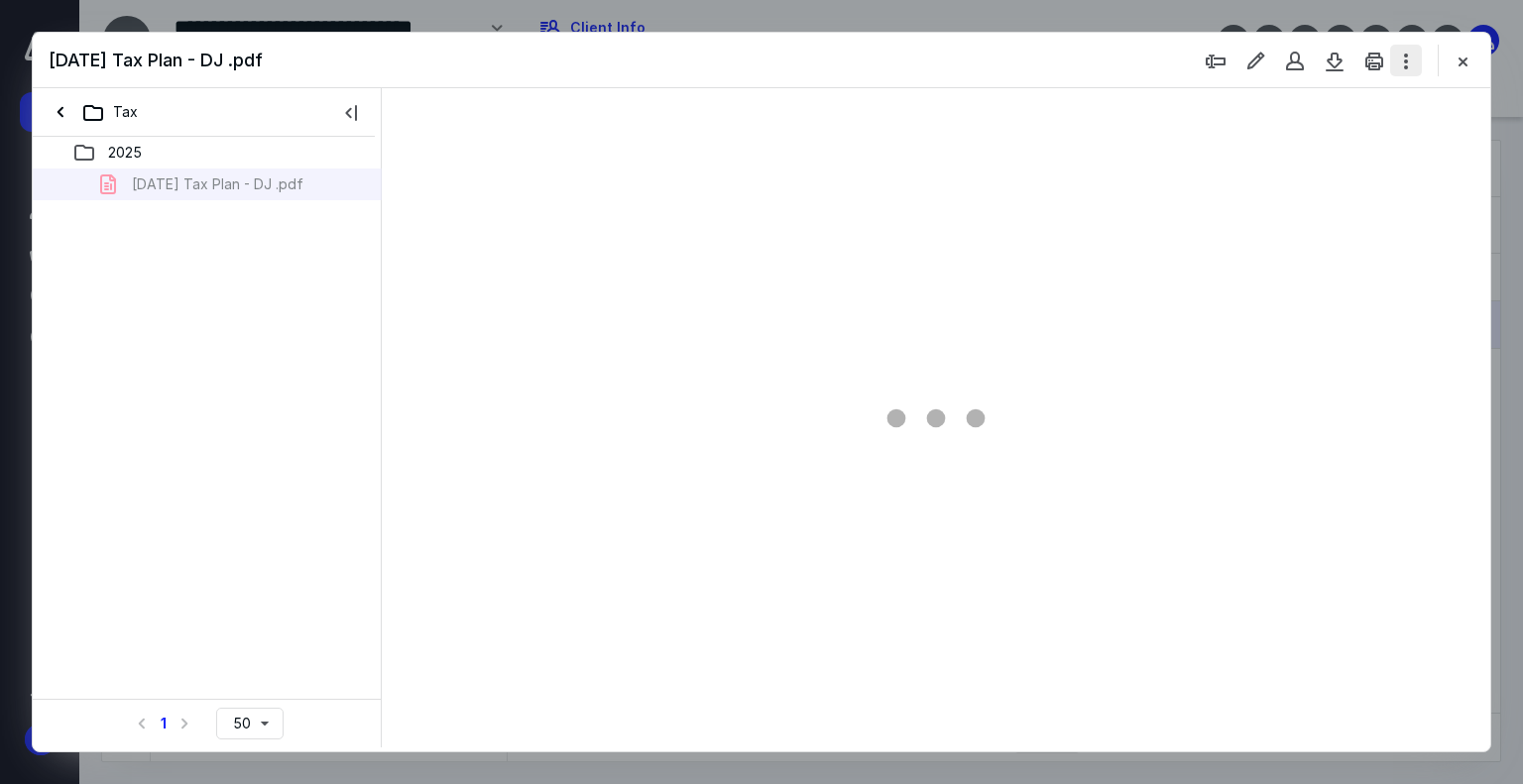 scroll, scrollTop: 0, scrollLeft: 0, axis: both 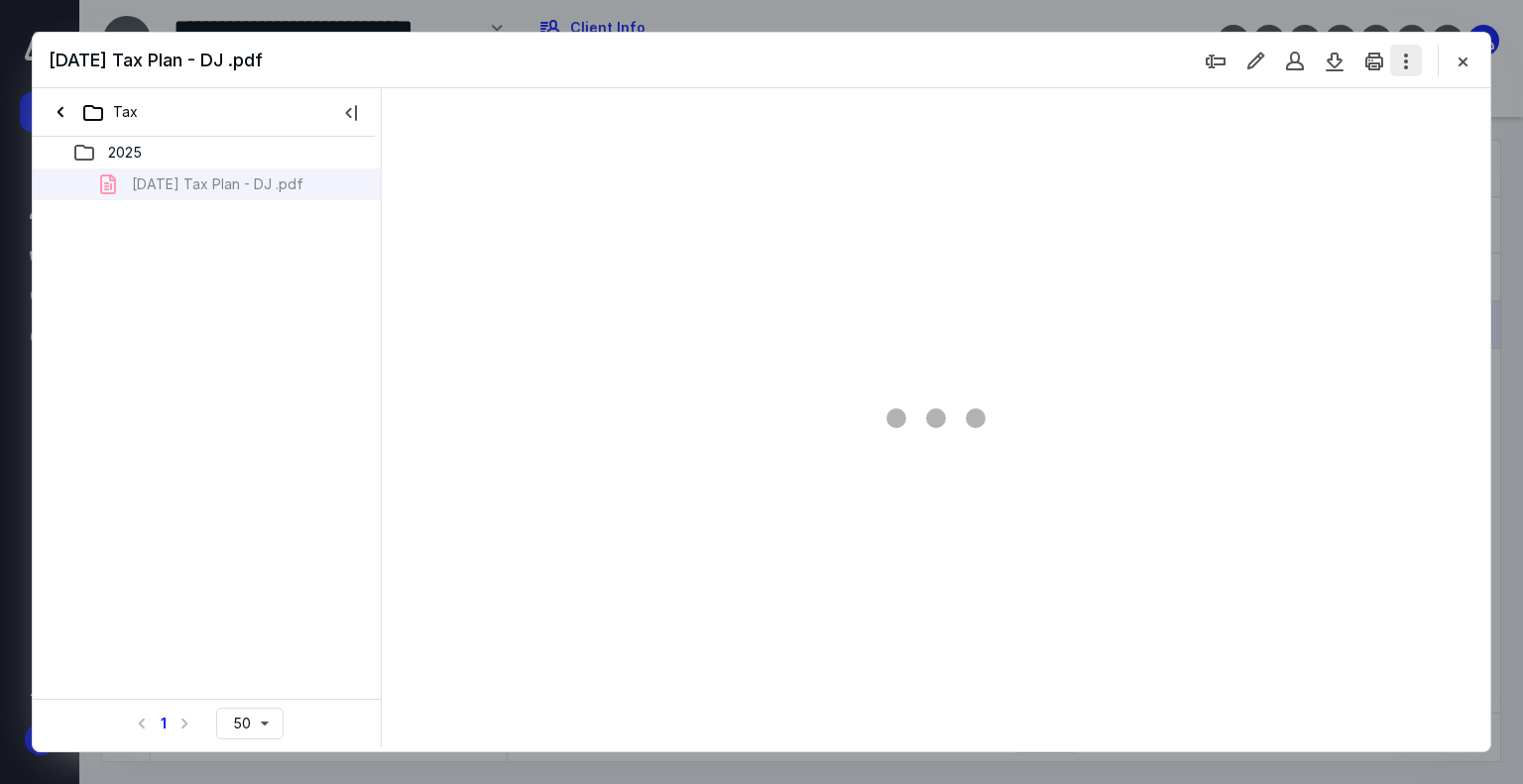 click at bounding box center (1406, 60) 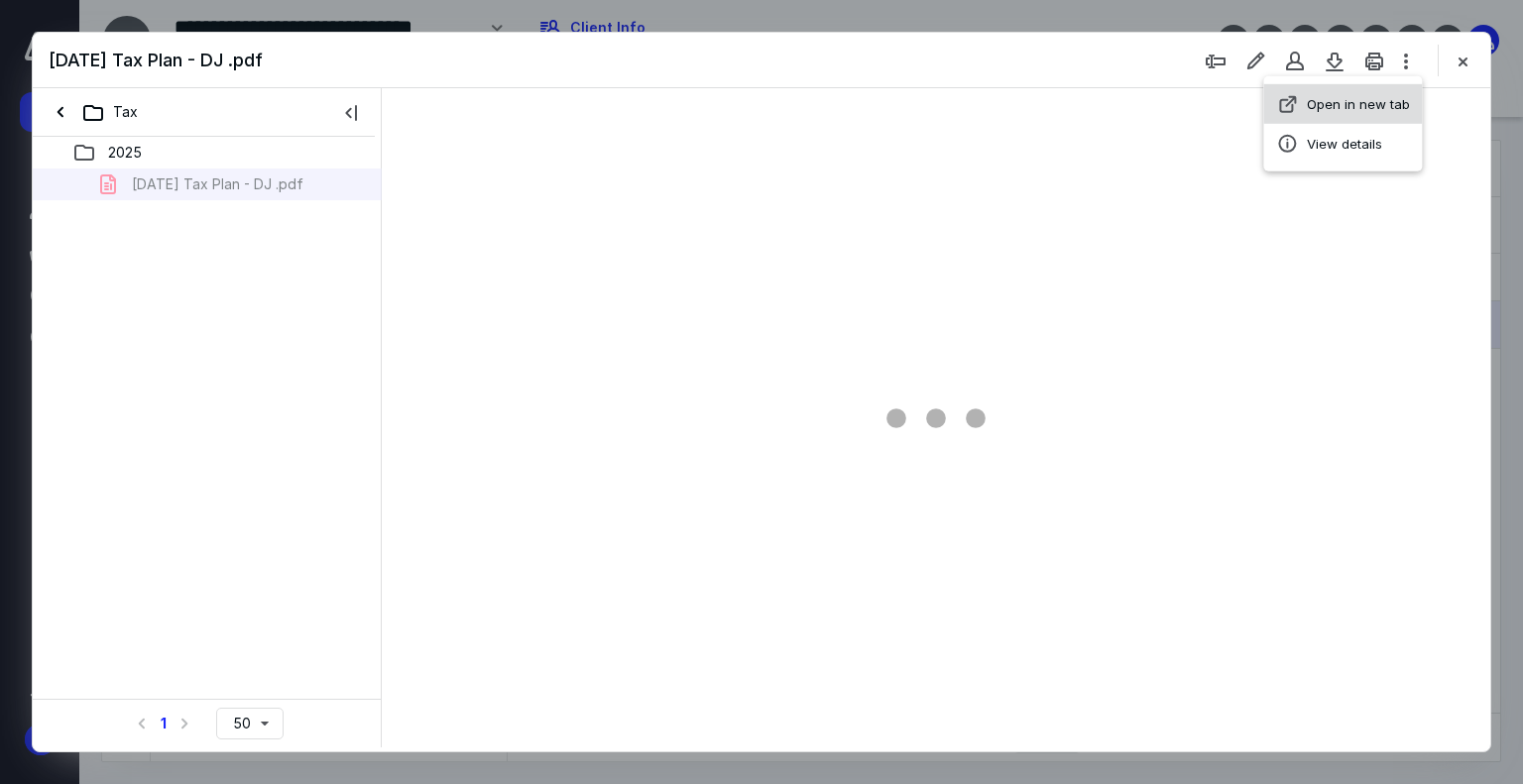 type on "74" 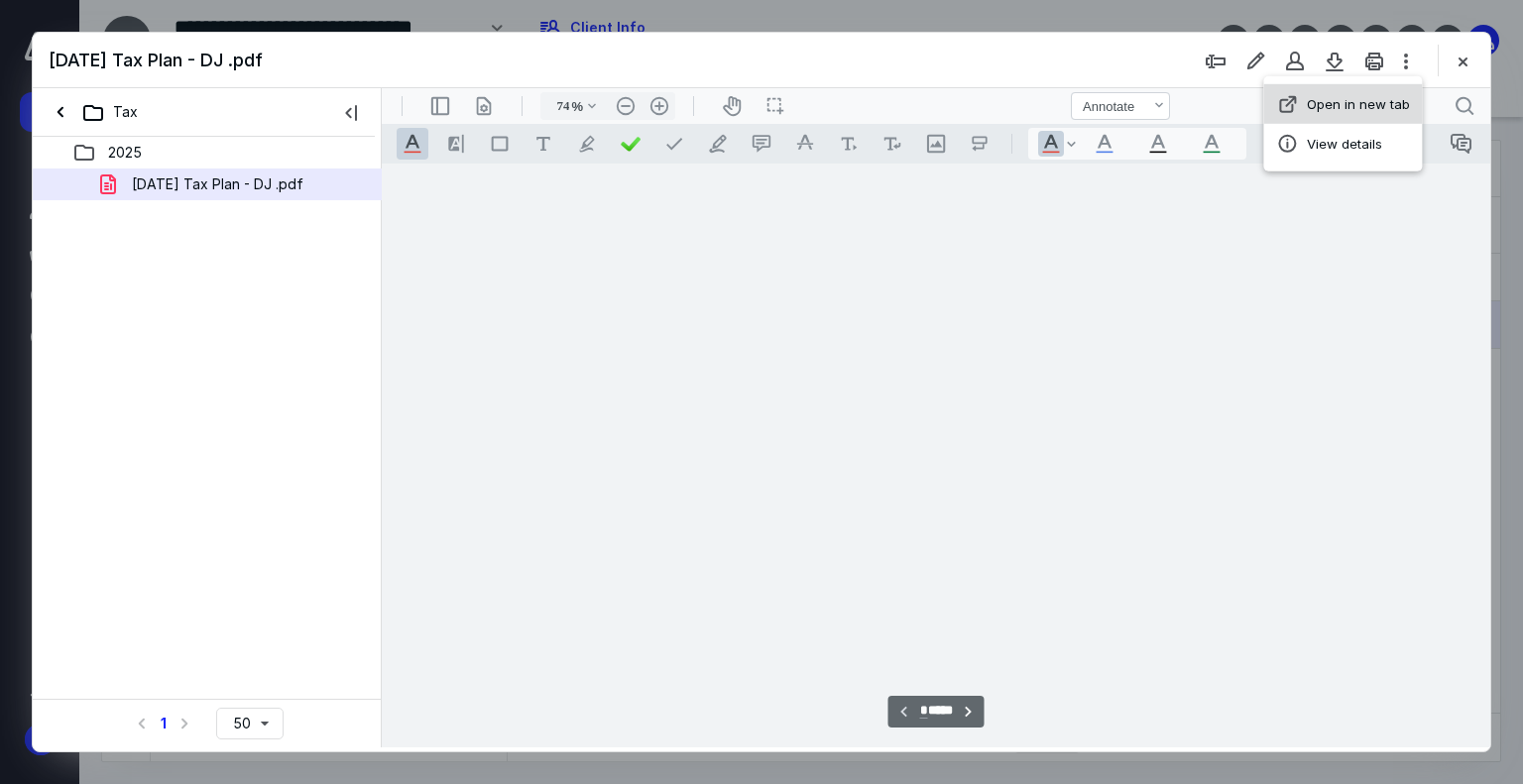 scroll, scrollTop: 78, scrollLeft: 0, axis: vertical 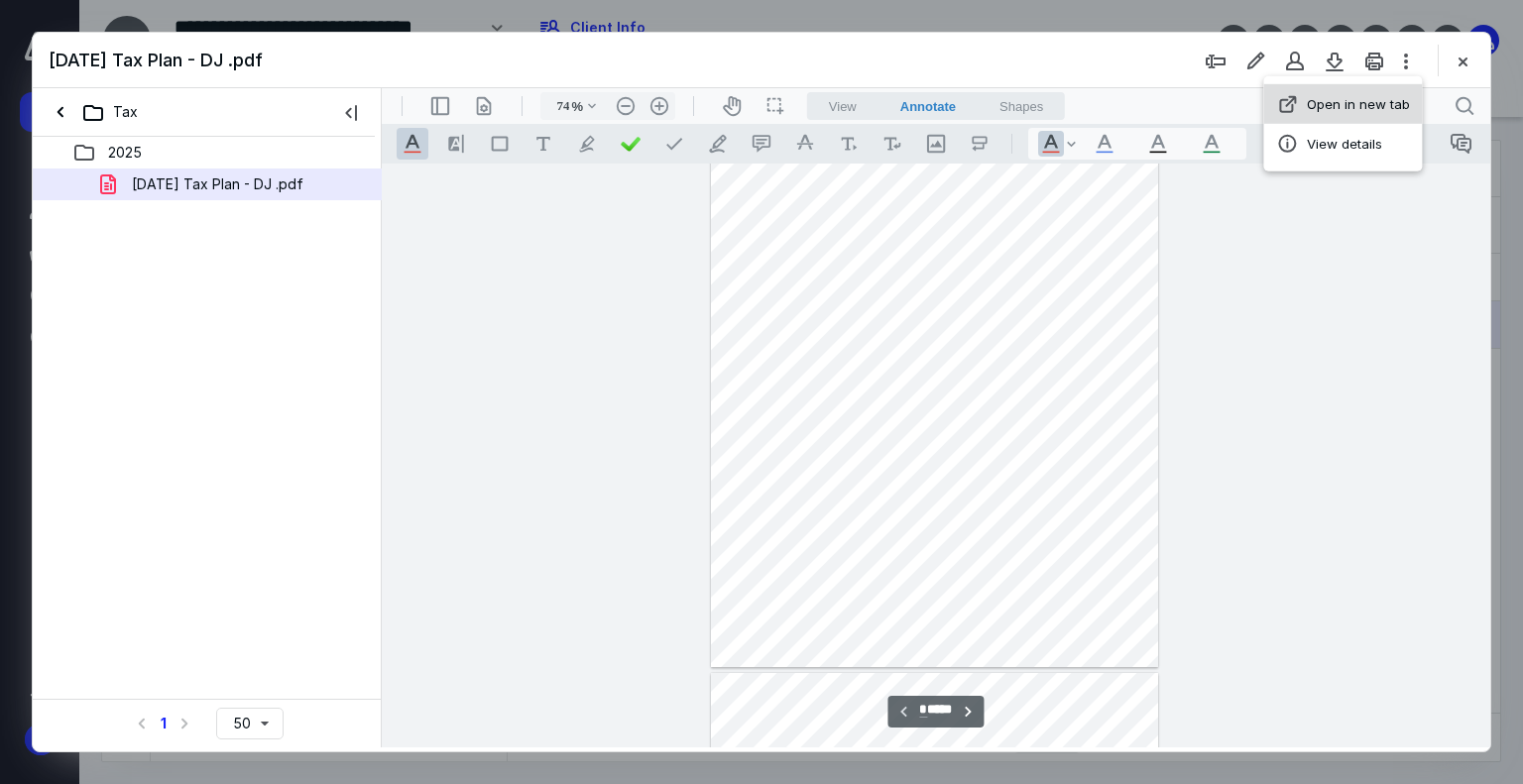 click on "Open in new tab" at bounding box center (1343, 104) 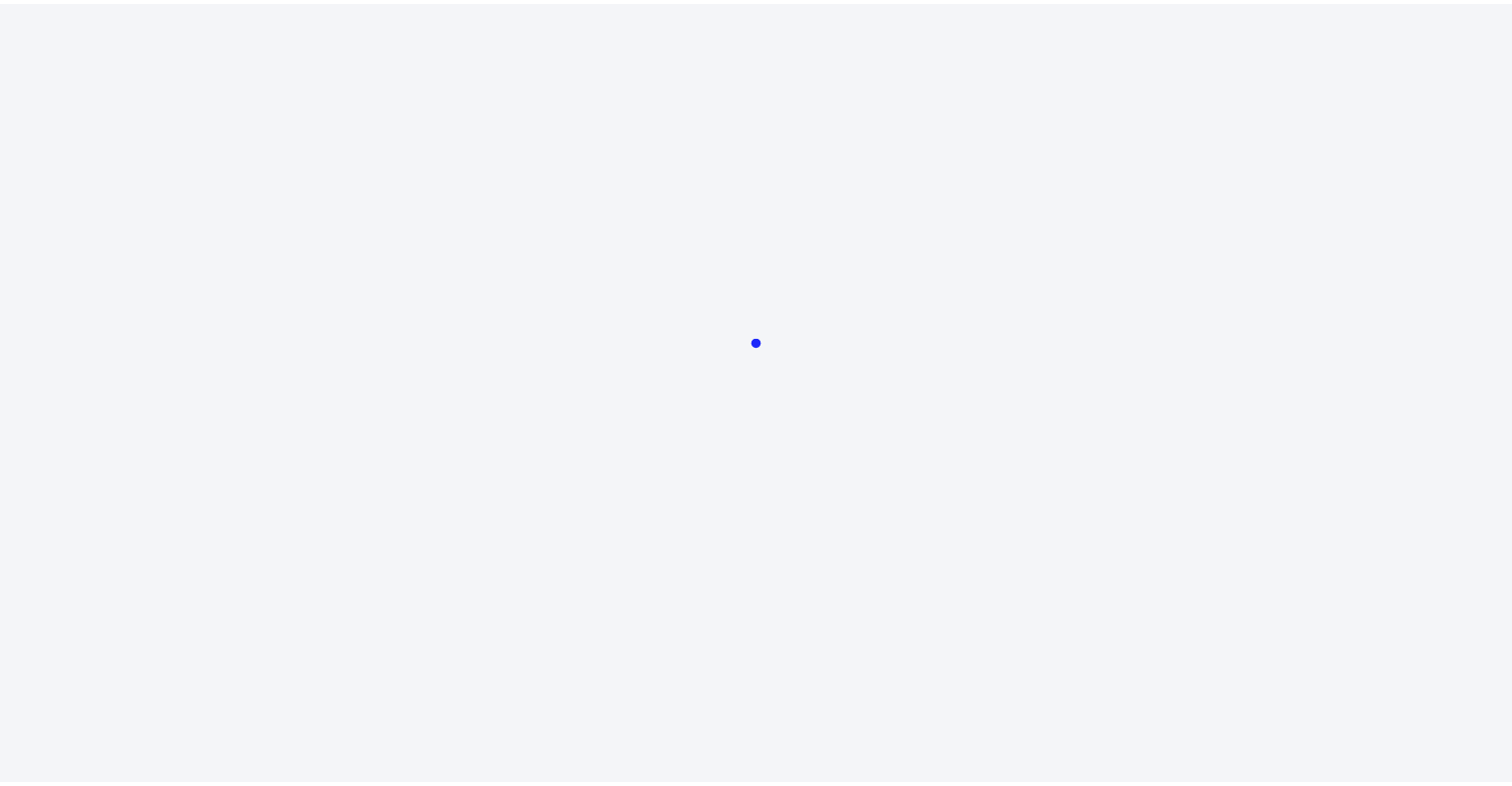 scroll, scrollTop: 0, scrollLeft: 0, axis: both 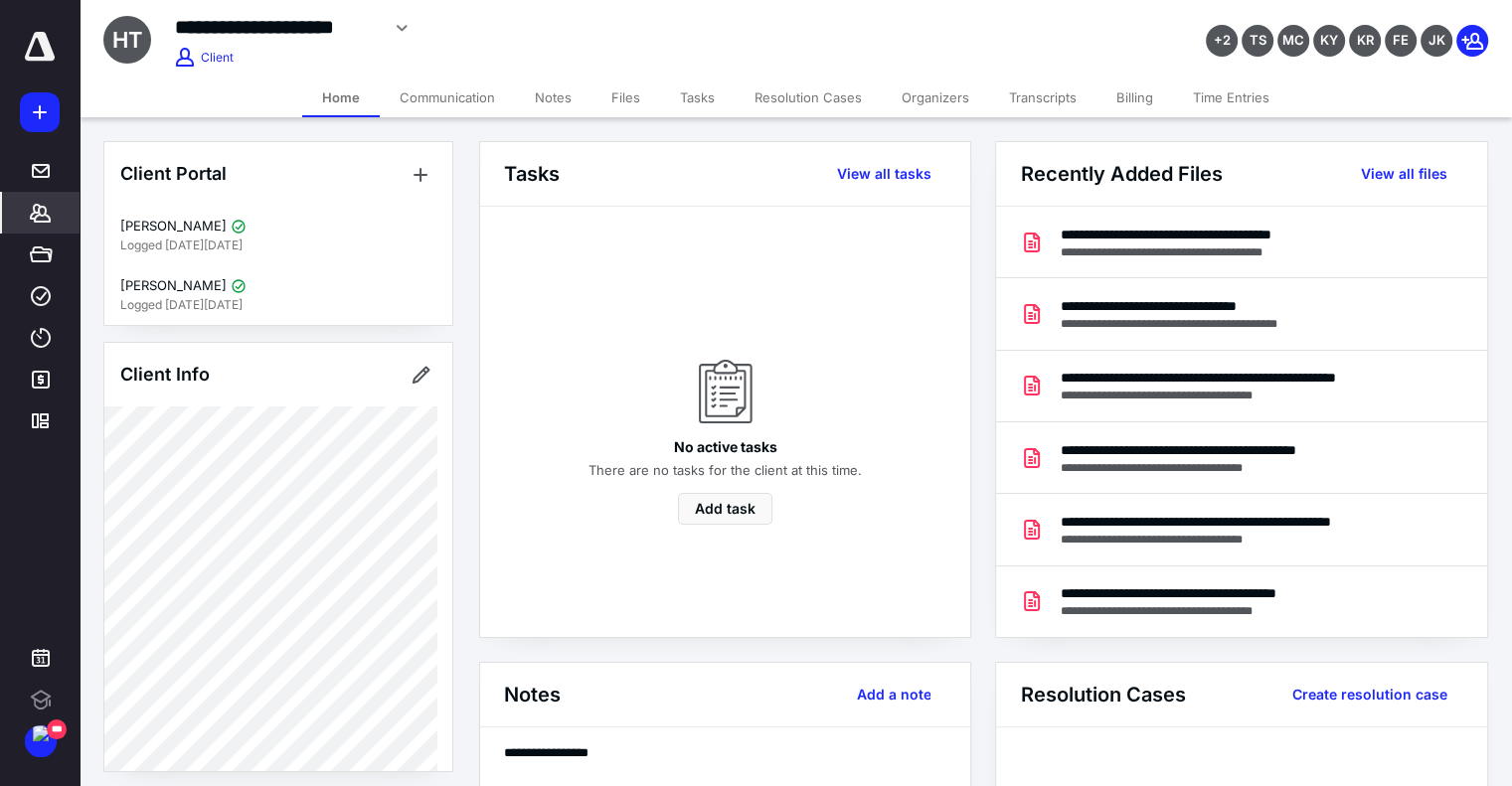 click on "Files" at bounding box center [625, 97] 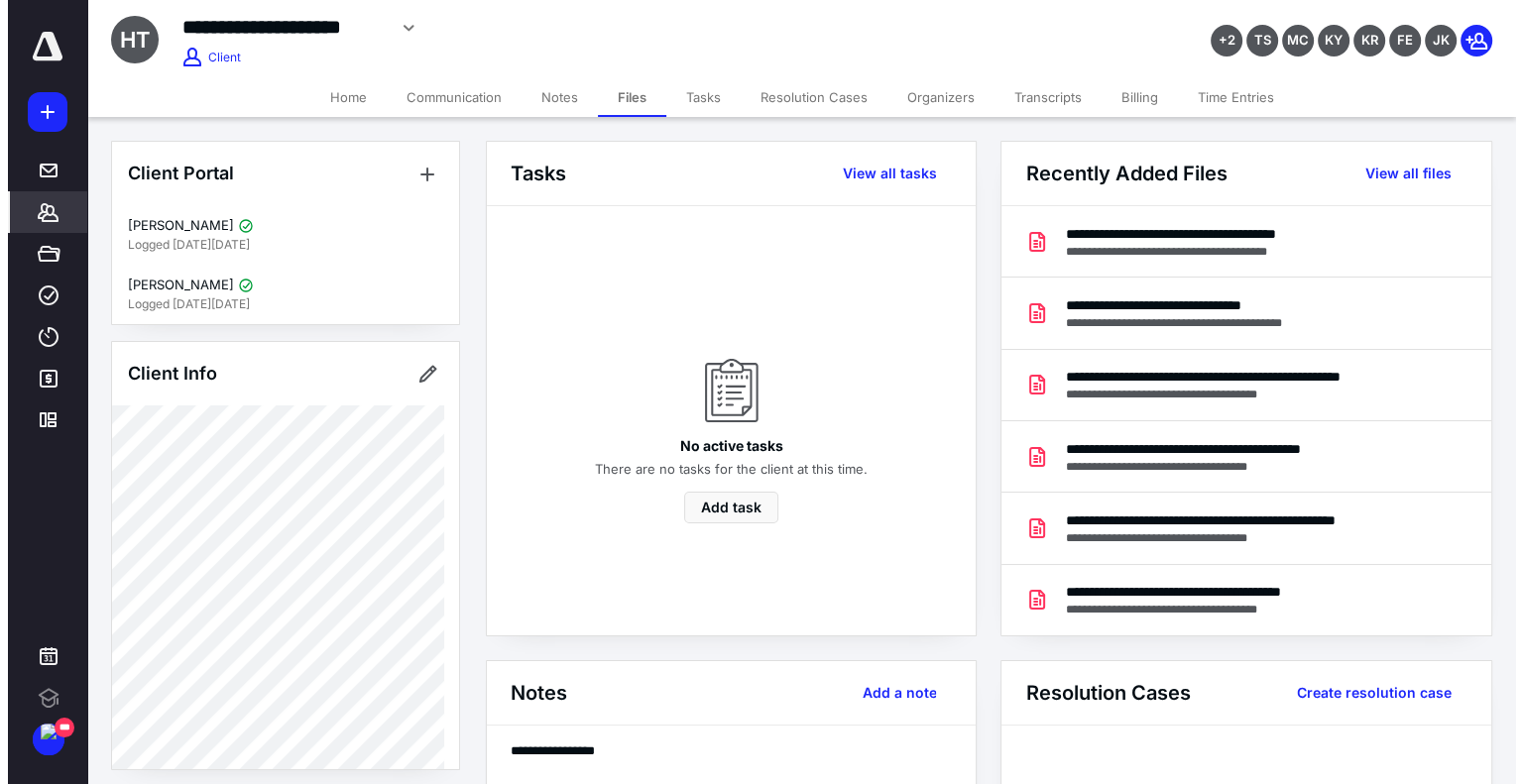 scroll, scrollTop: 0, scrollLeft: 0, axis: both 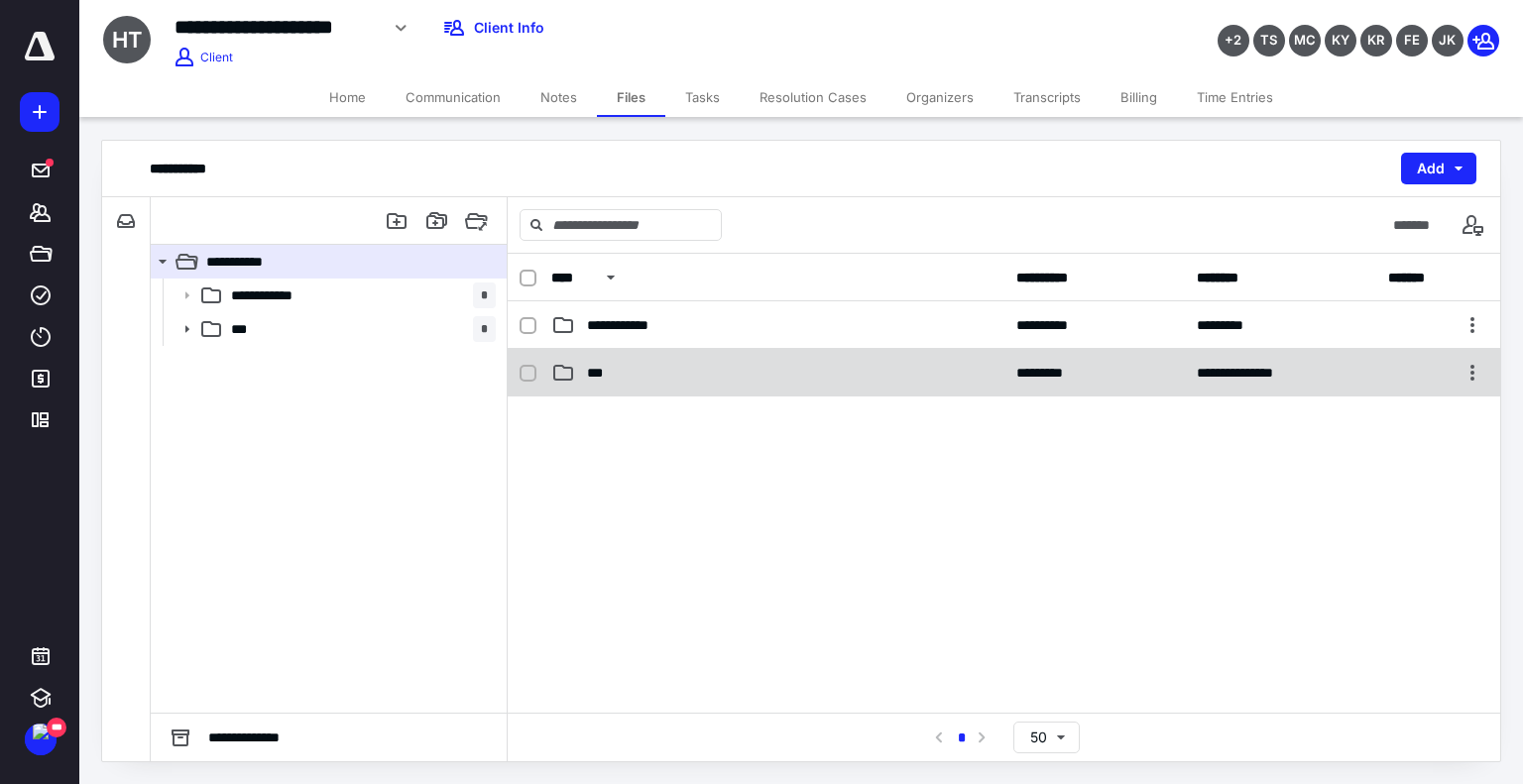 click on "***" at bounding box center [777, 373] 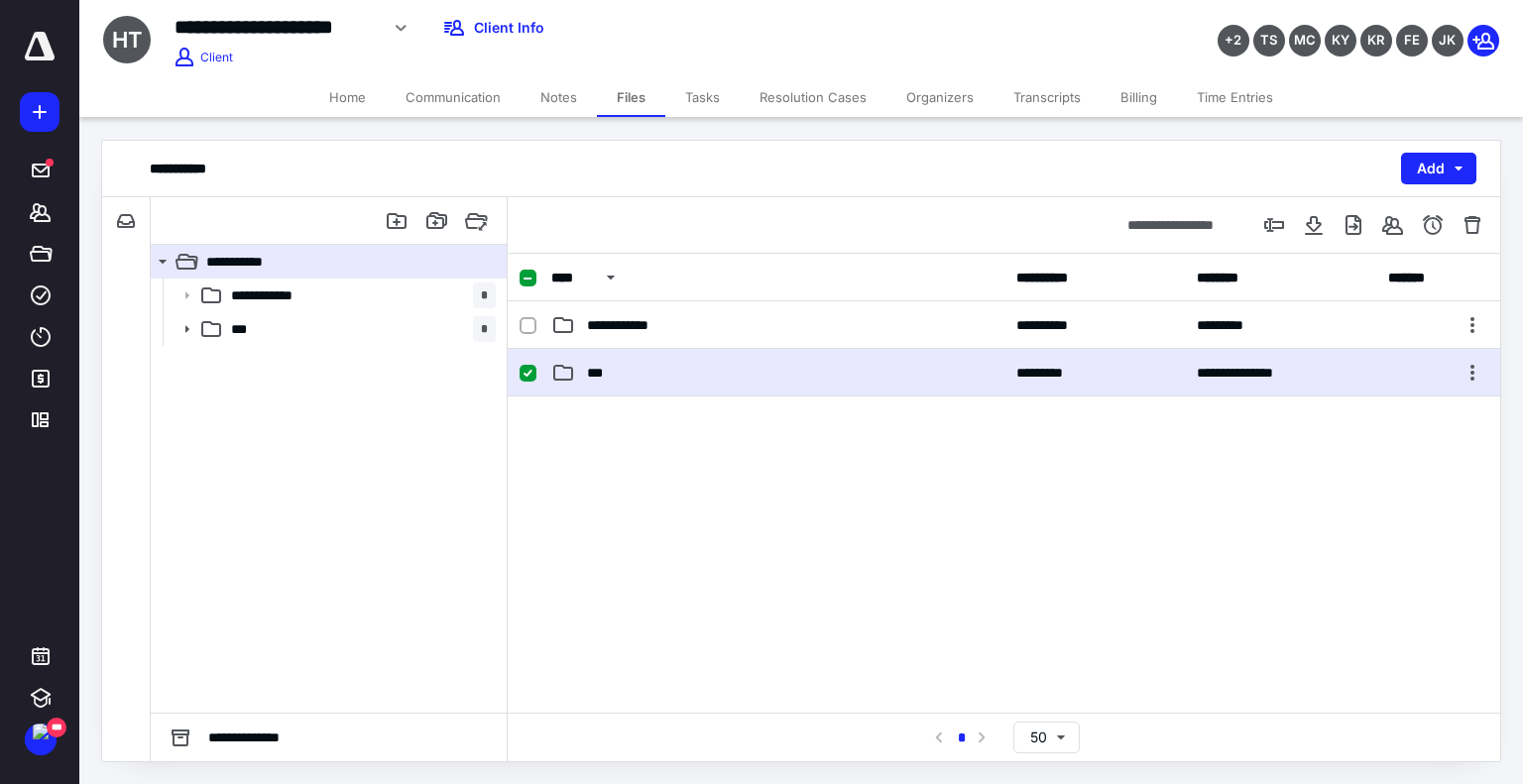 click on "***" at bounding box center (777, 373) 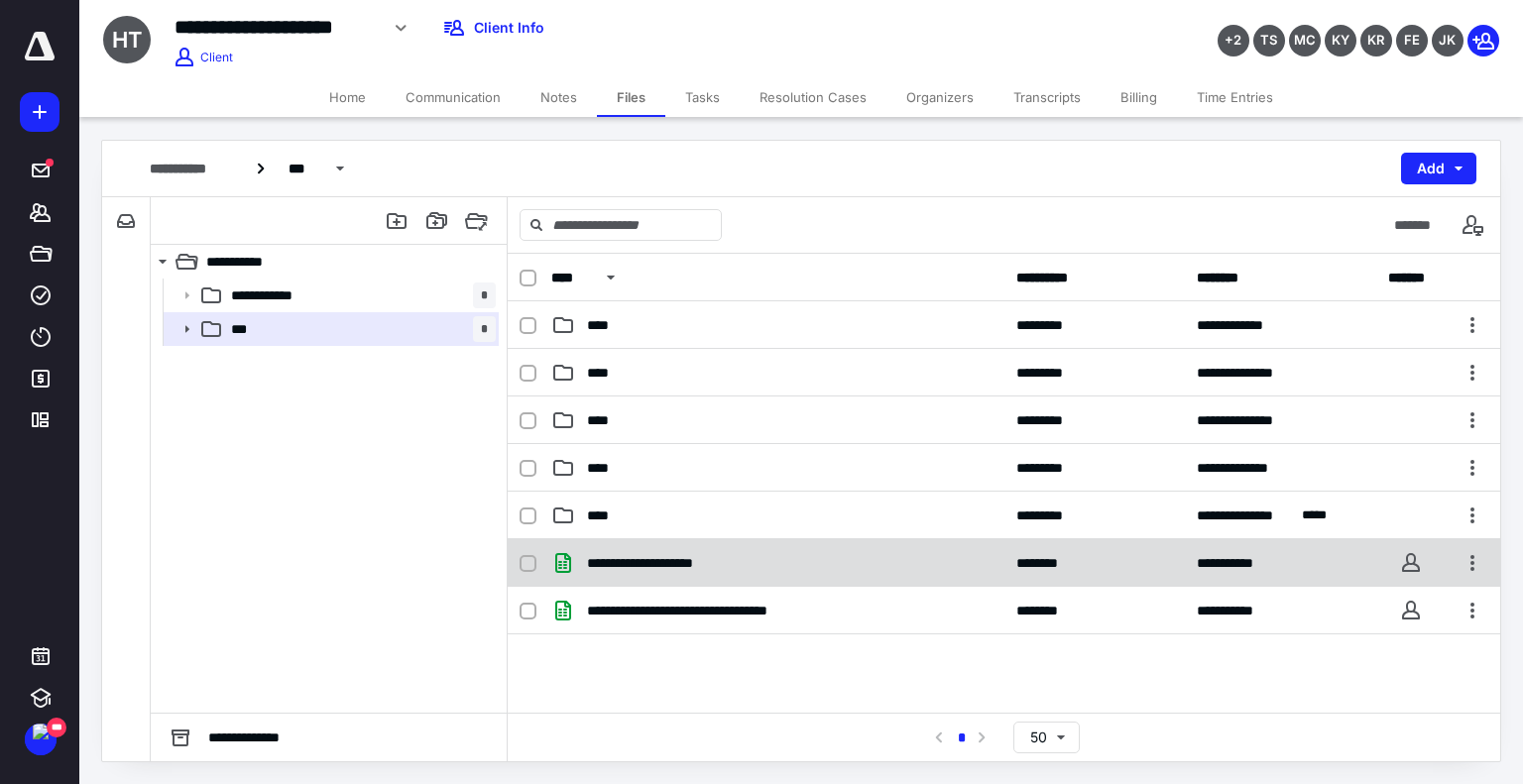 click on "**********" at bounding box center (1003, 563) 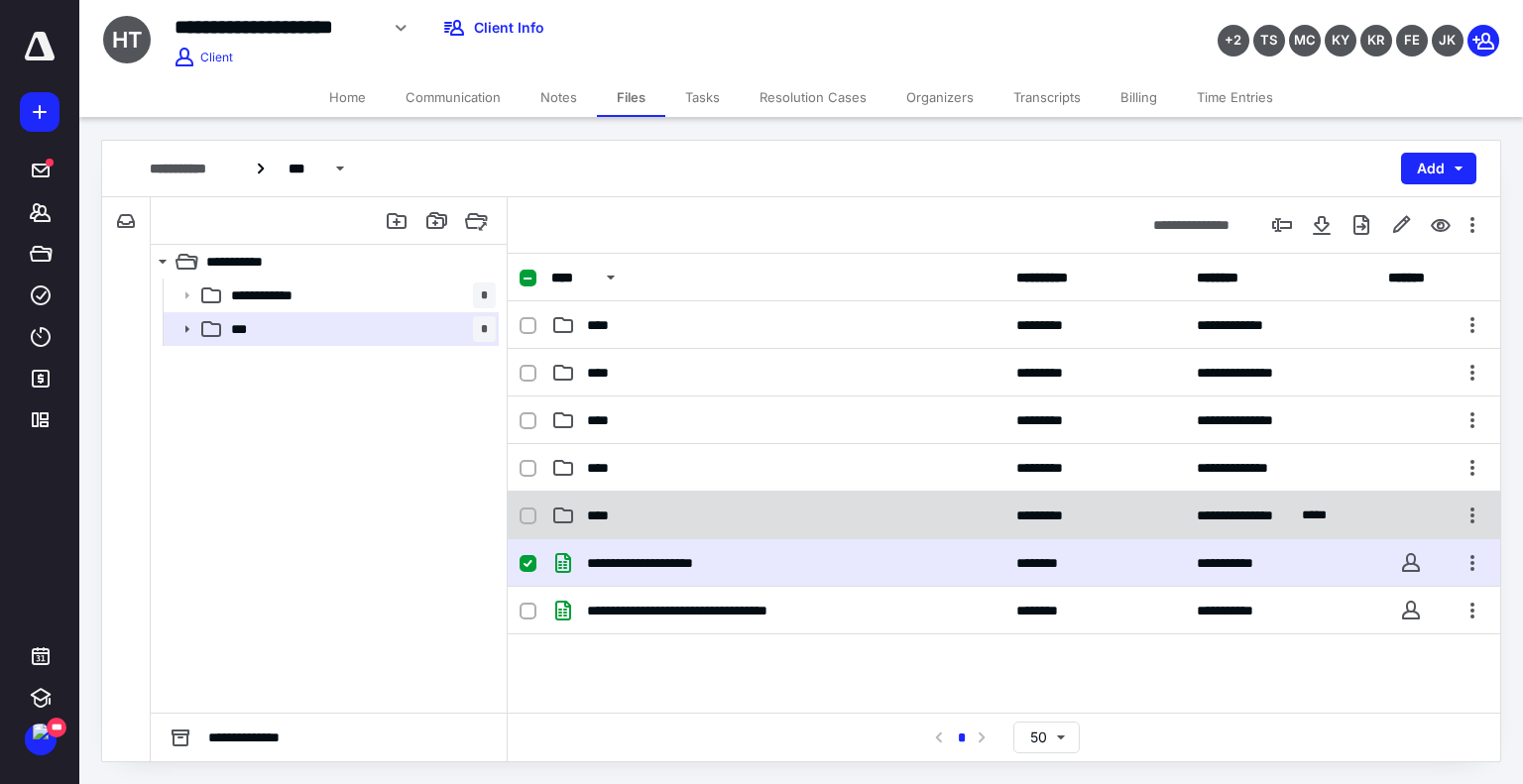 click on "****" at bounding box center [777, 515] 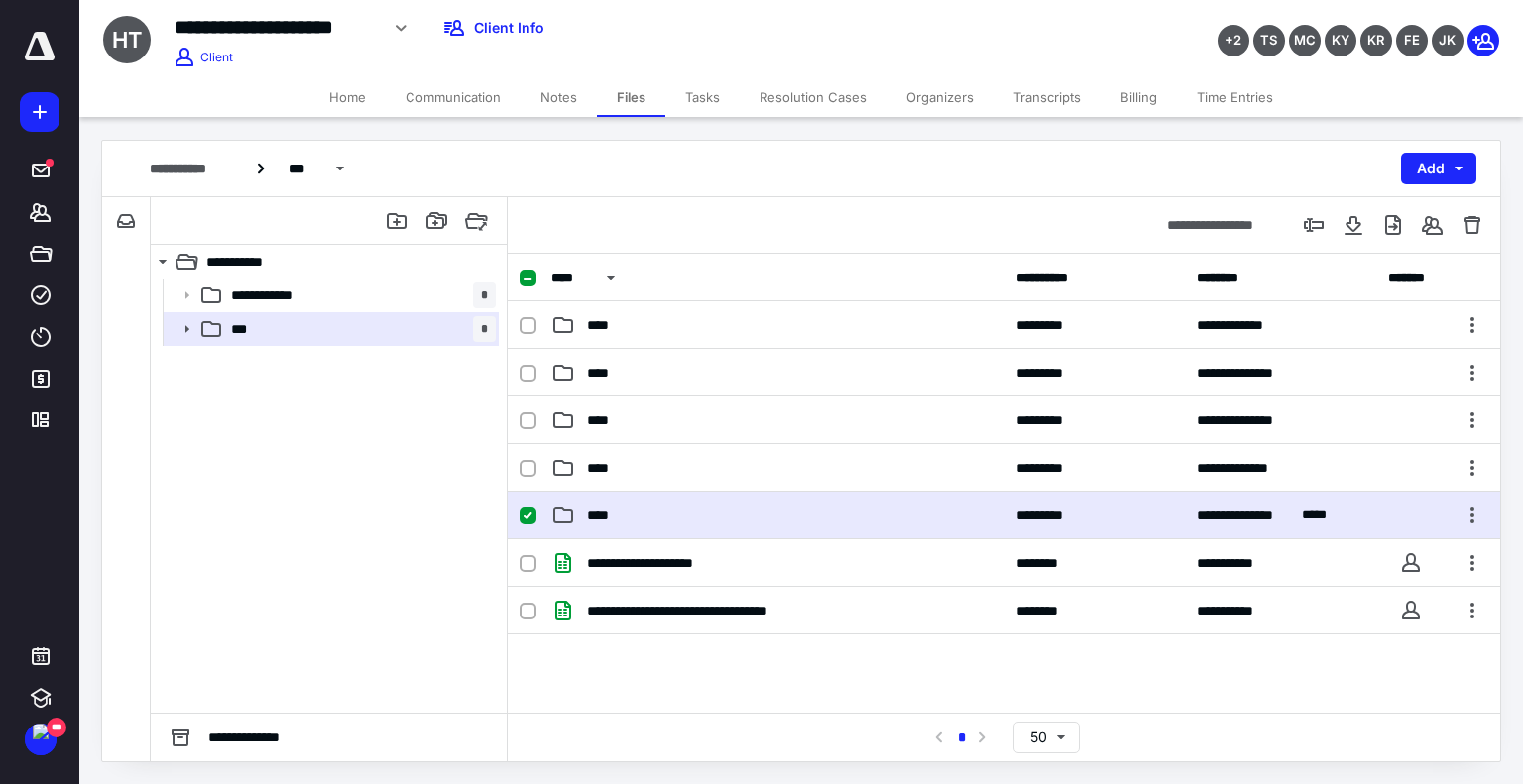 click on "****" at bounding box center [777, 515] 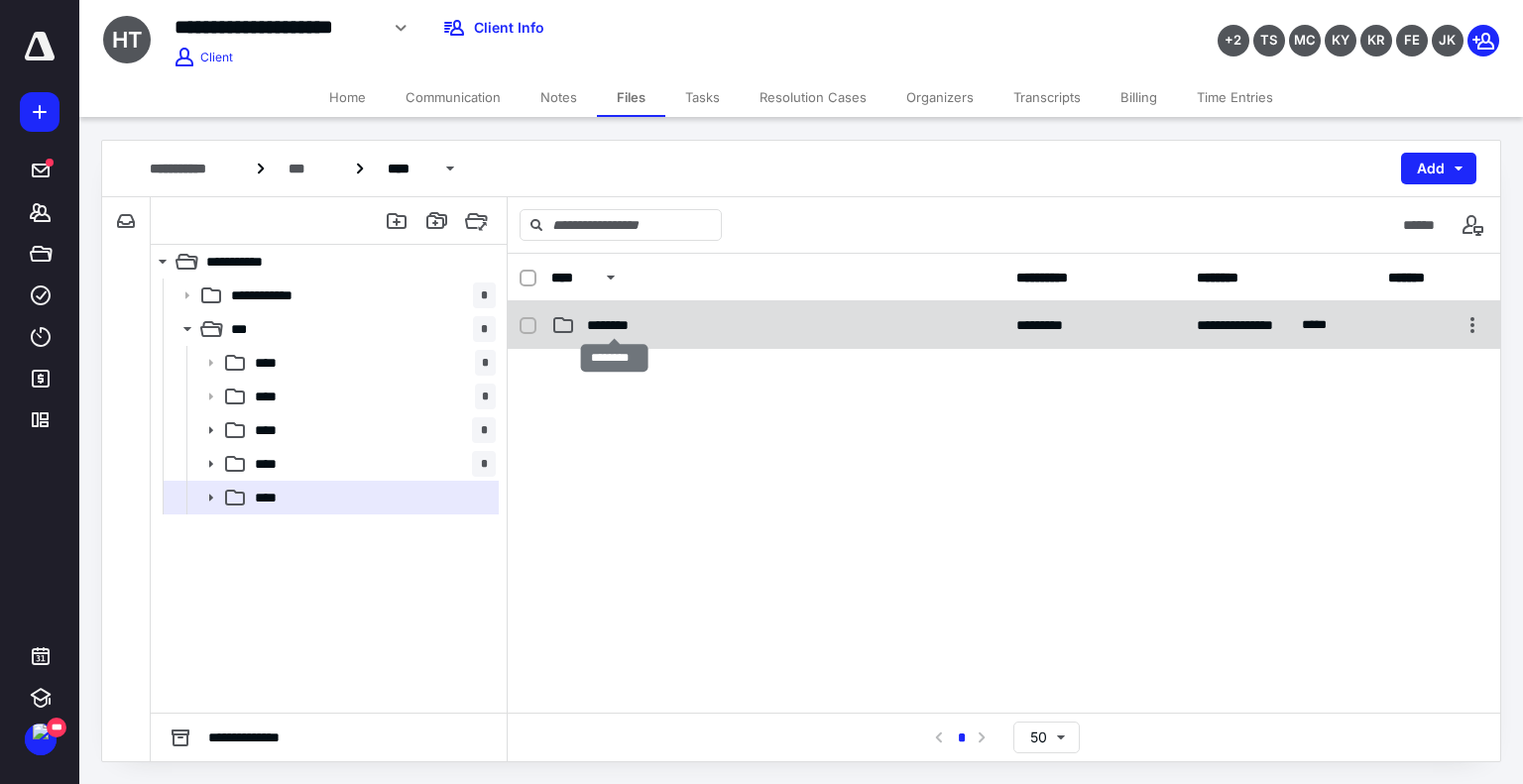 click on "********" at bounding box center [615, 325] 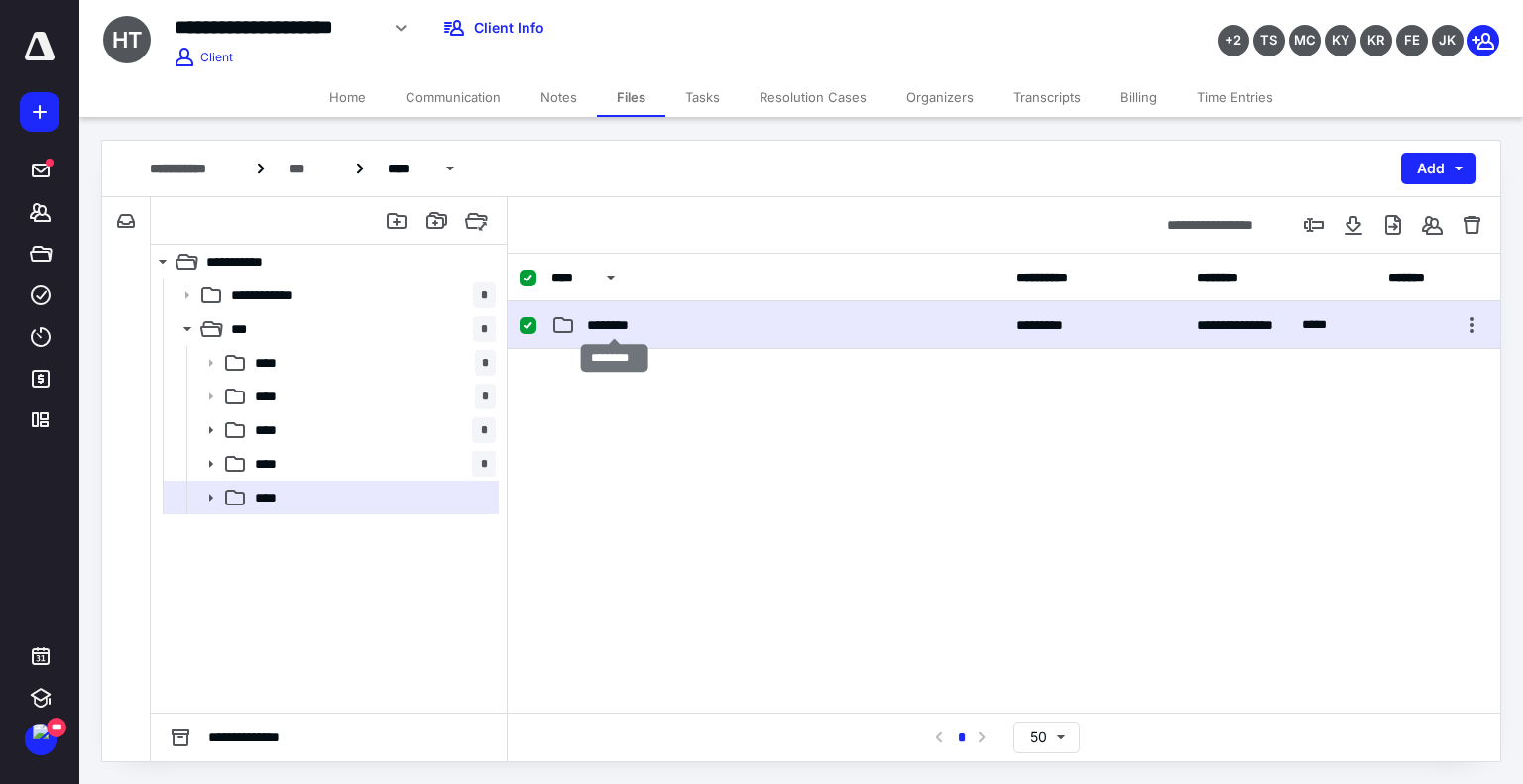 click on "********" at bounding box center [615, 325] 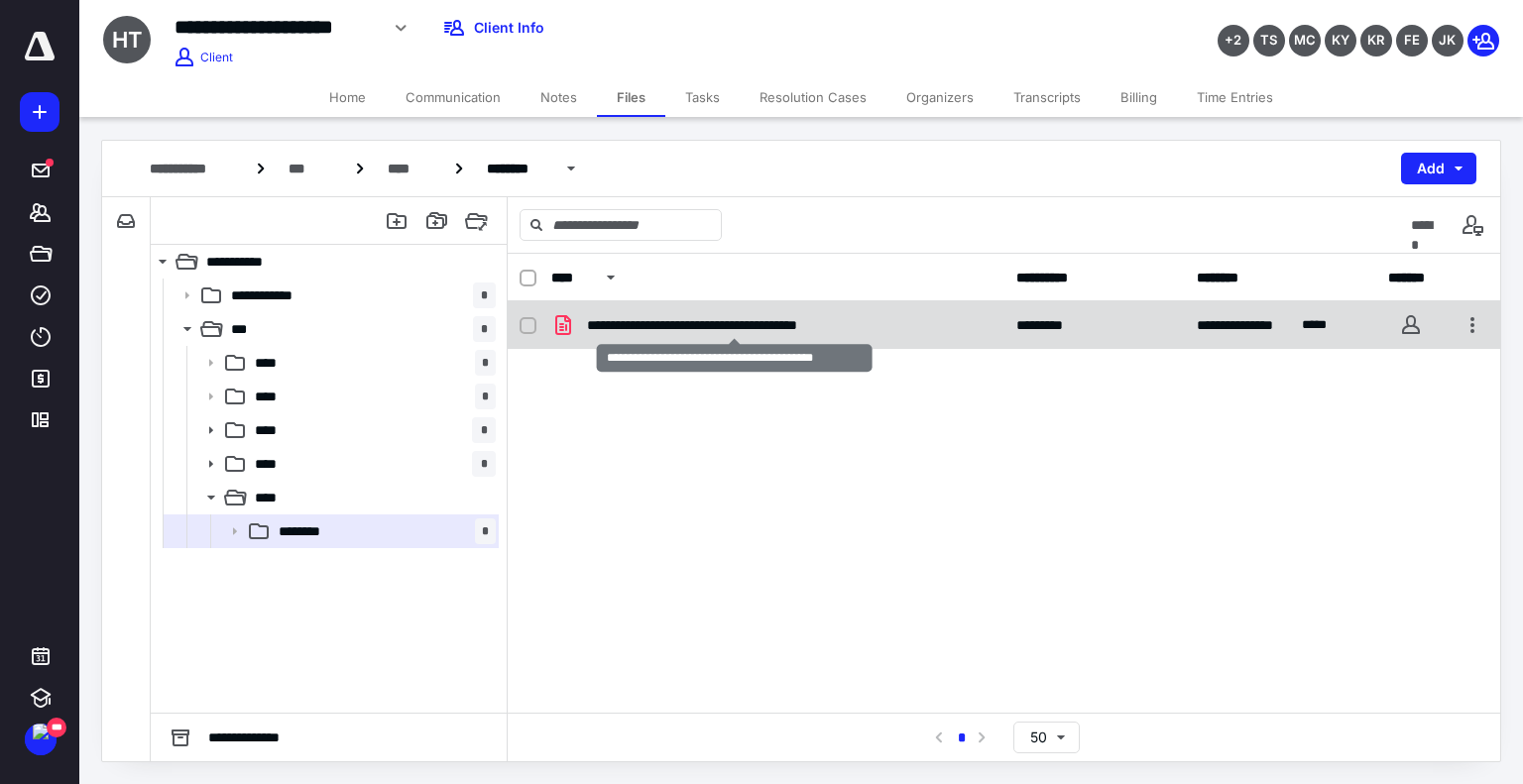 click on "**********" at bounding box center (735, 325) 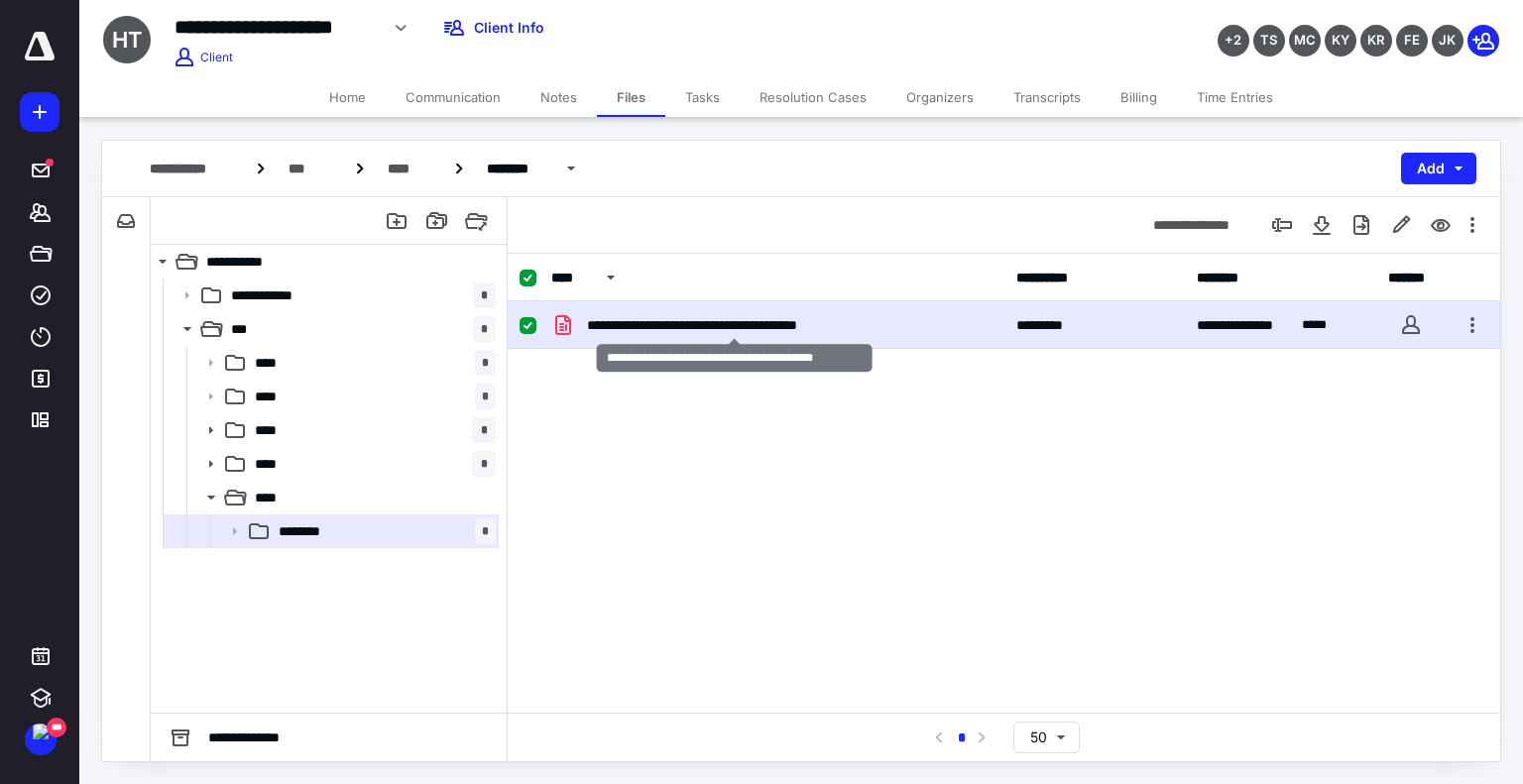 click on "**********" at bounding box center (735, 325) 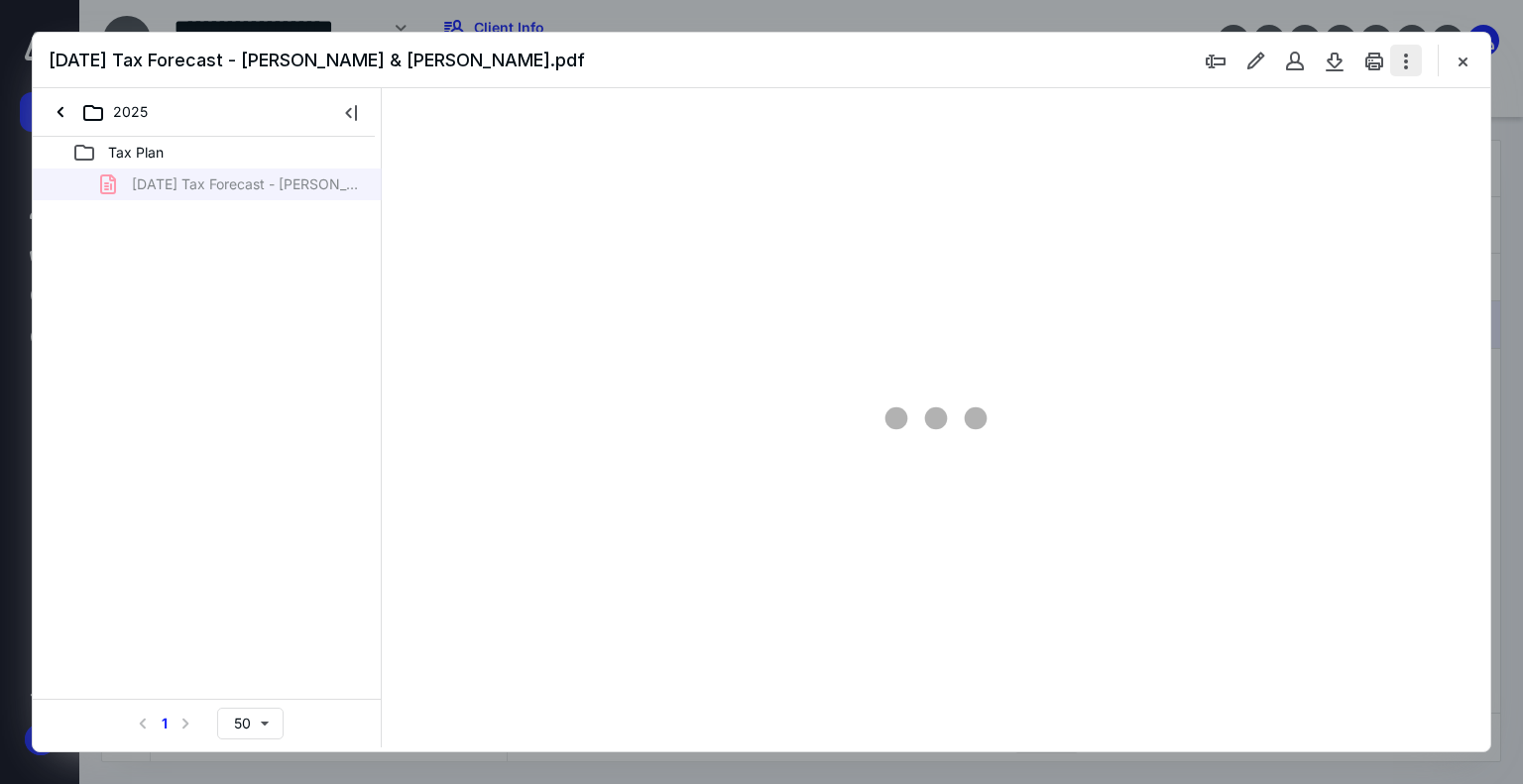 scroll, scrollTop: 0, scrollLeft: 0, axis: both 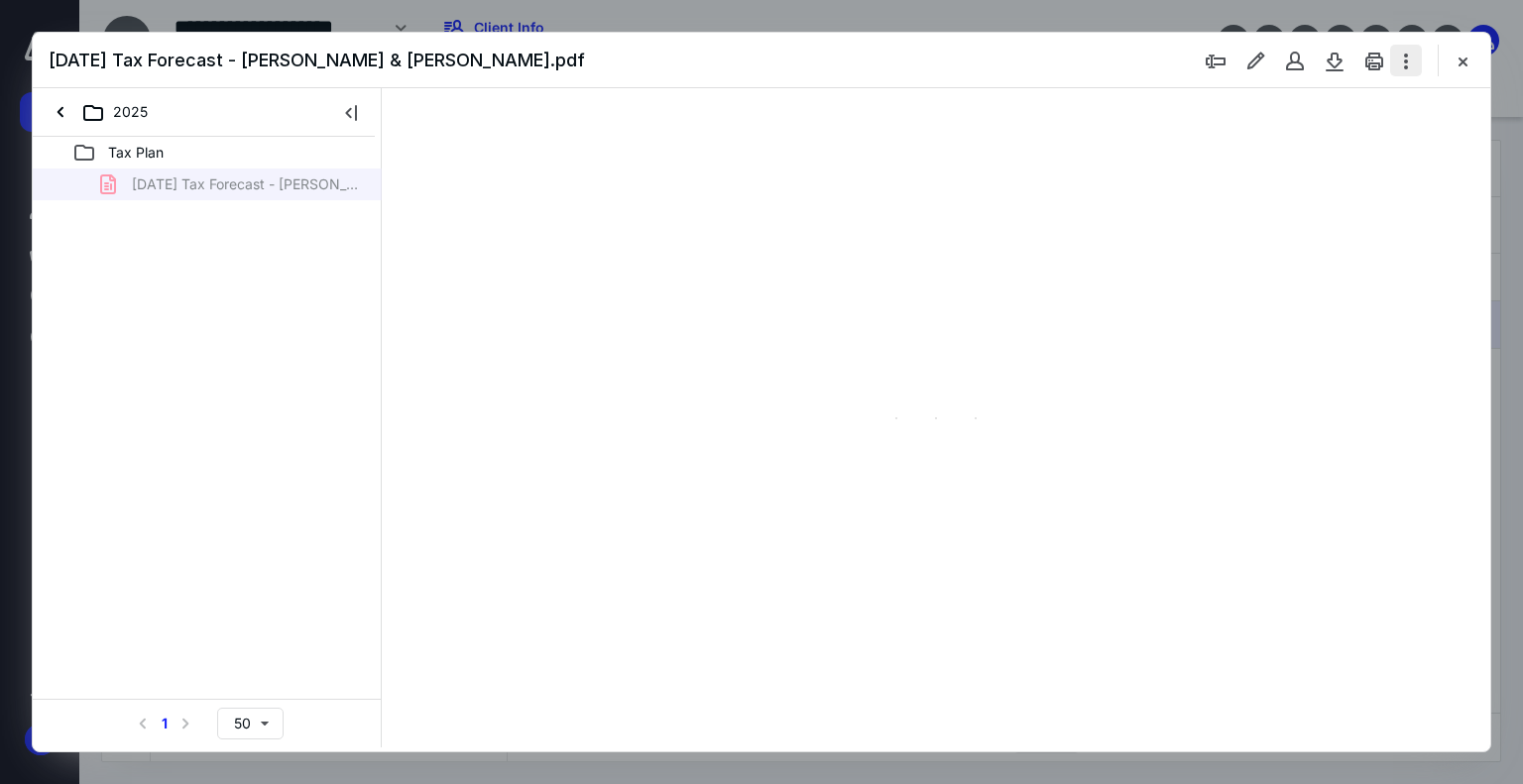 type on "74" 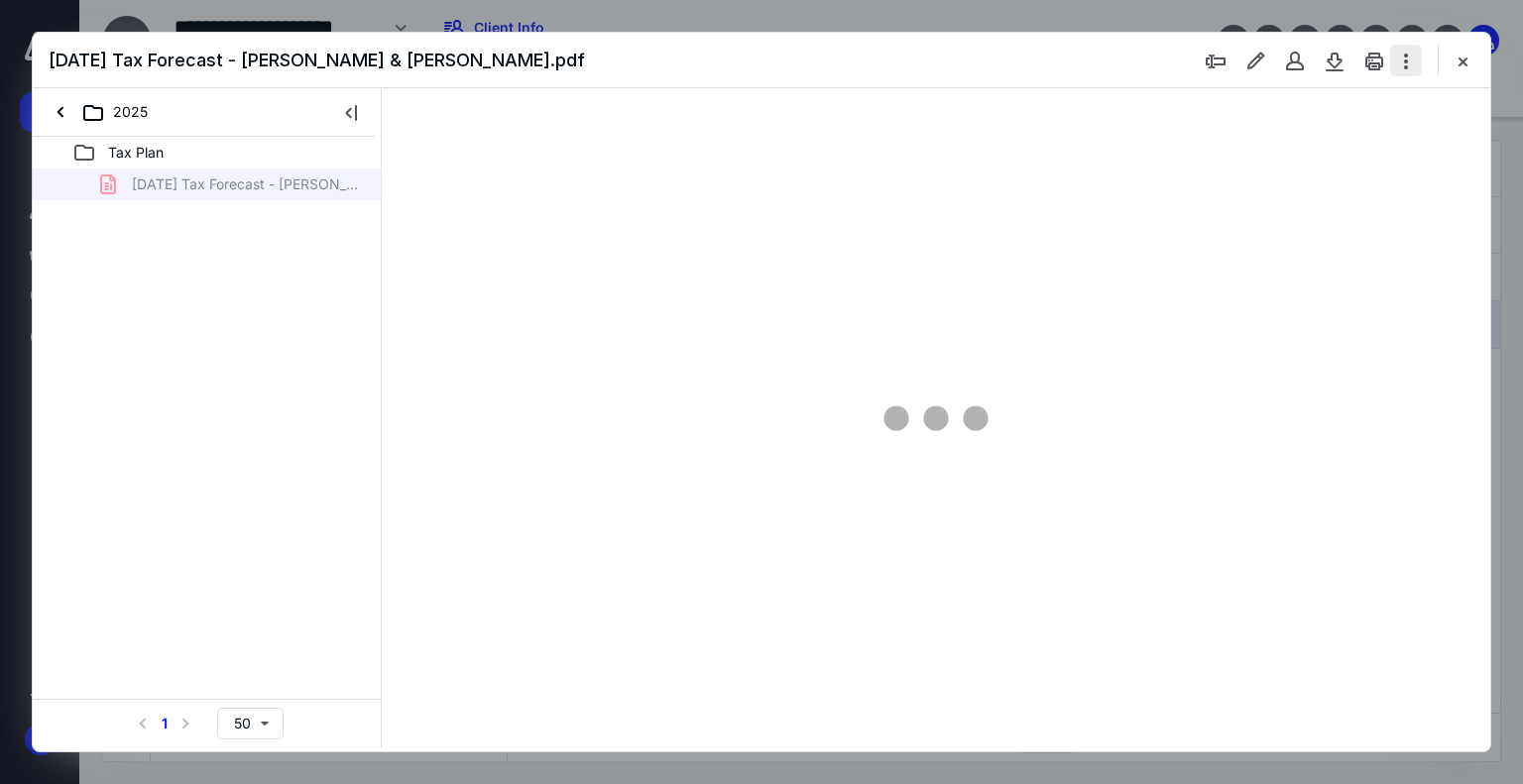 scroll, scrollTop: 78, scrollLeft: 0, axis: vertical 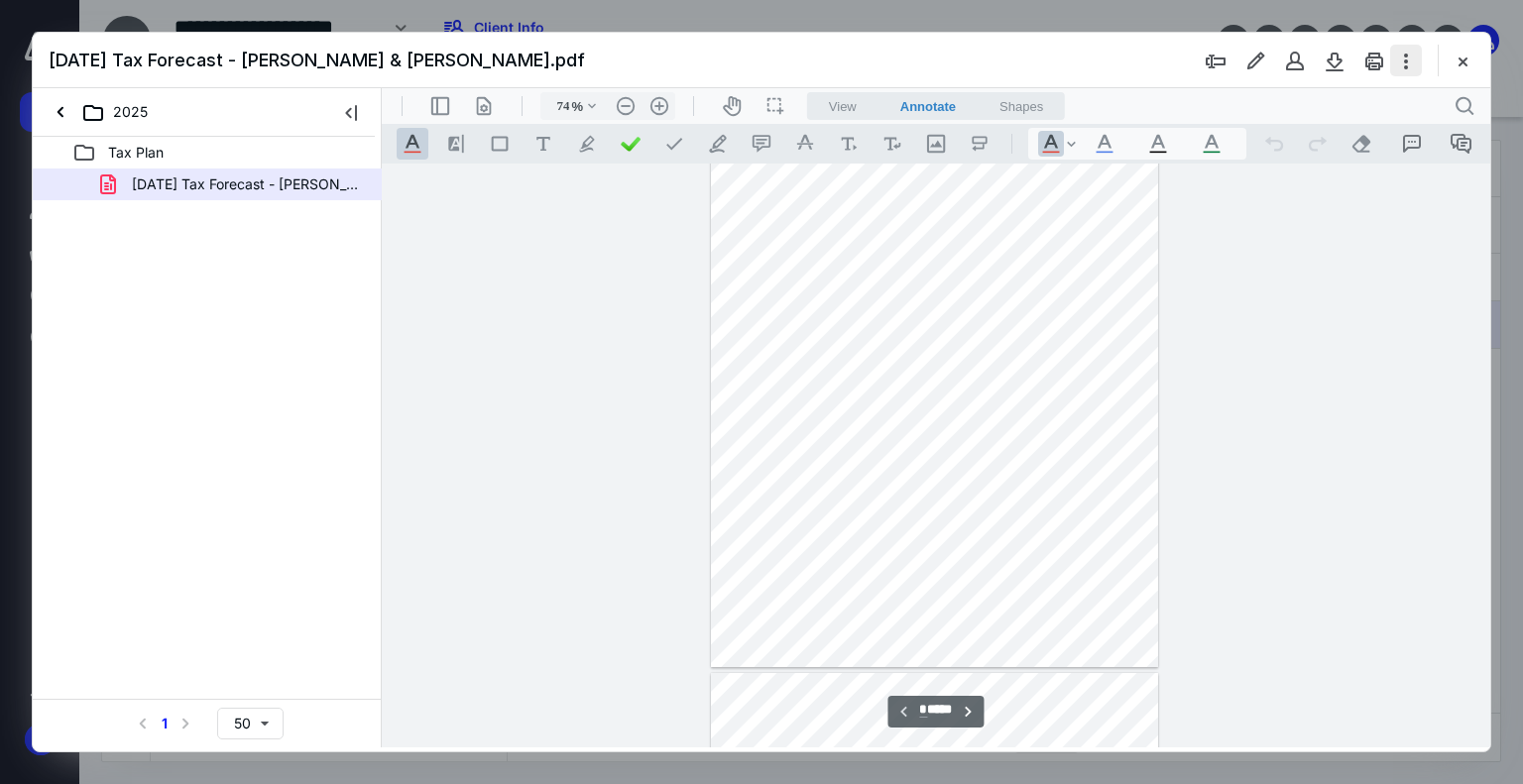 click at bounding box center (1406, 60) 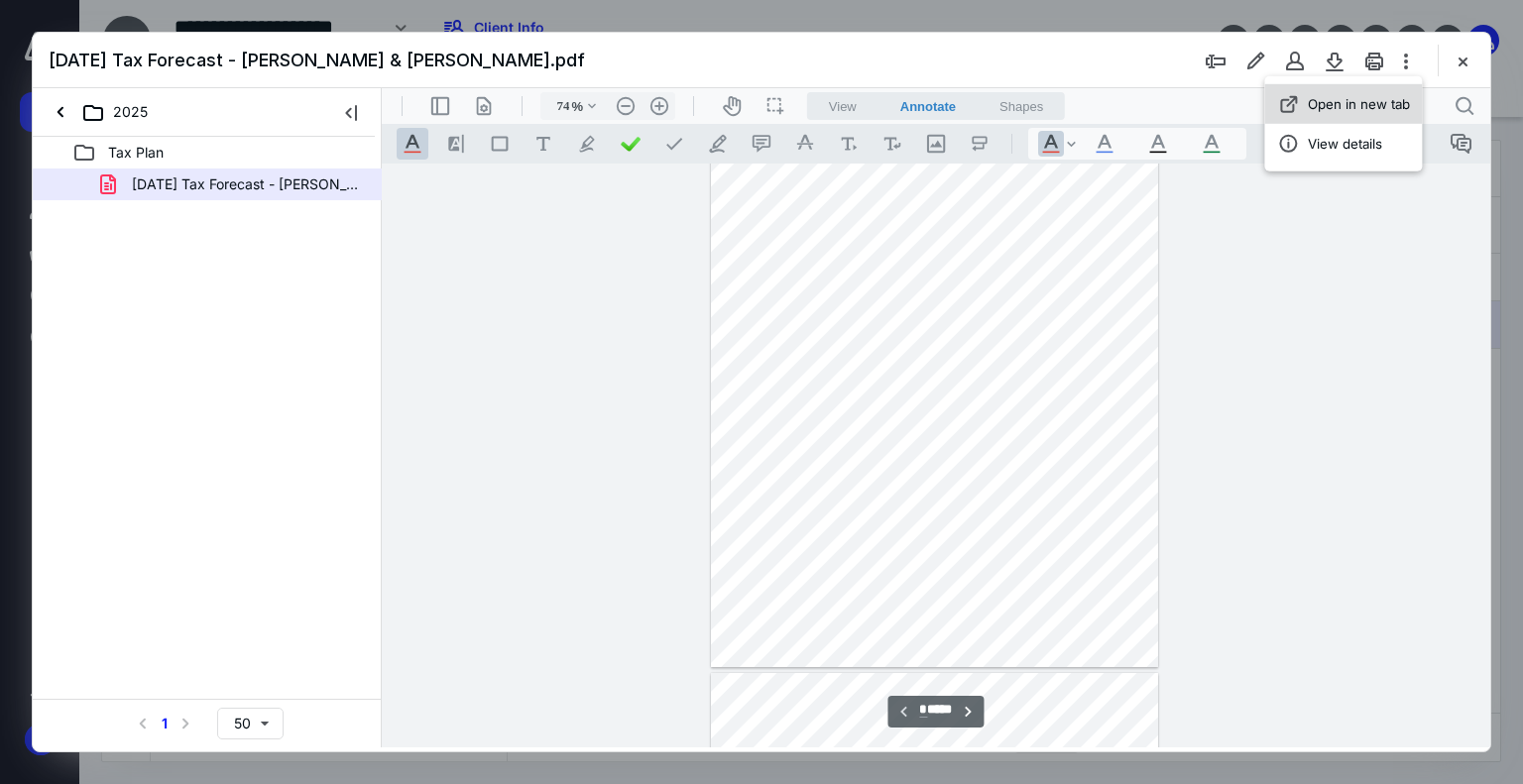 click on "Open in new tab" at bounding box center (1358, 104) 